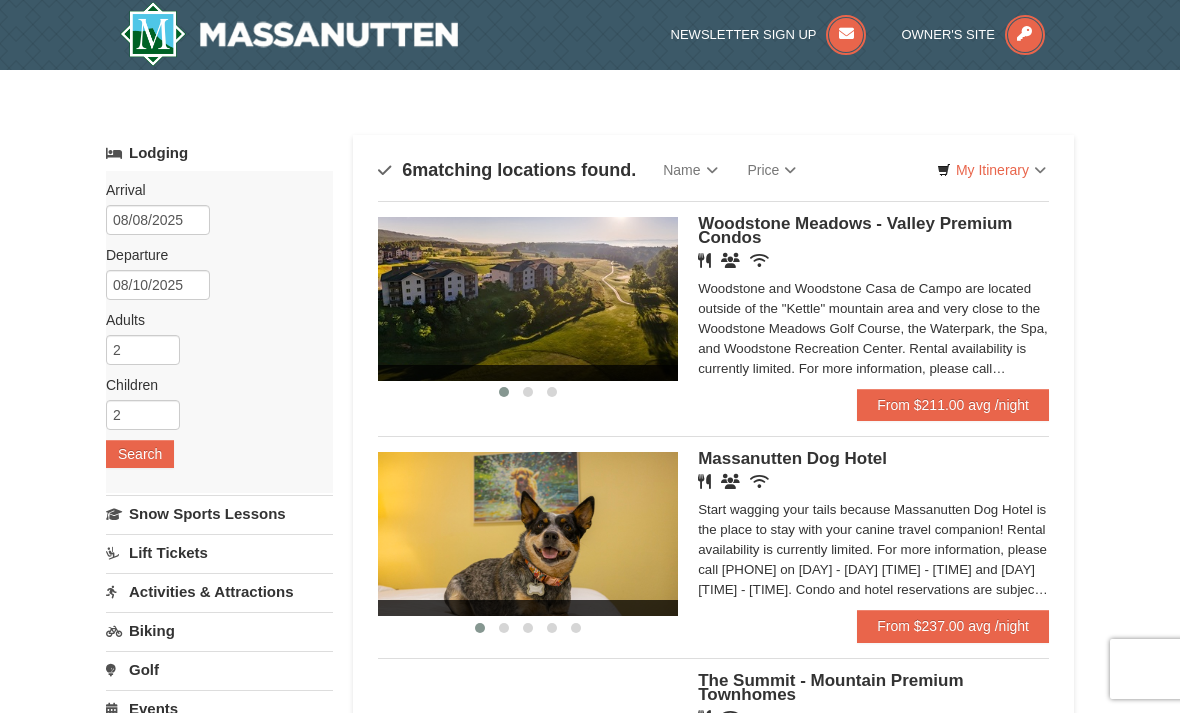 scroll, scrollTop: 0, scrollLeft: 0, axis: both 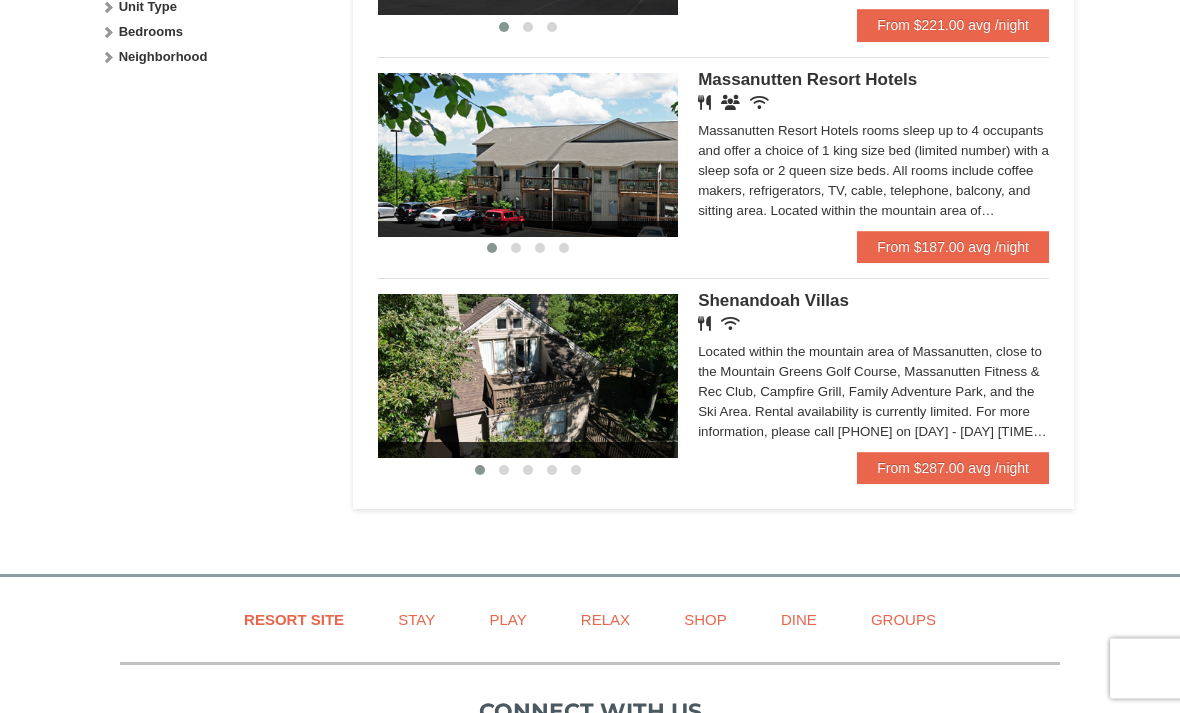click on "Massanutten Resort Hotels rooms sleep up to 4 occupants and offer a choice of 1 king size bed (limited number) with a sleep sofa or 2 queen size beds. All rooms include coffee makers, refrigerators, TV, cable, telephone, balcony, and sitting area. Located within the mountain area of Massanutten, close to the Mountain Greens Golf Course, Massanutten Fitness & Rec Club, Campfire Grill Restaurant, Family Adventure Park, and the Ski Area.
Rental availability is currently limited. For more information, please call 540.289.4952 on Monday - Friday 9 am - 6 pm and Saturday 9 am - 1 pm. Condo and hotel reservations are subject to a $25 change fee.
We look forward to welcoming you!" at bounding box center [873, 172] 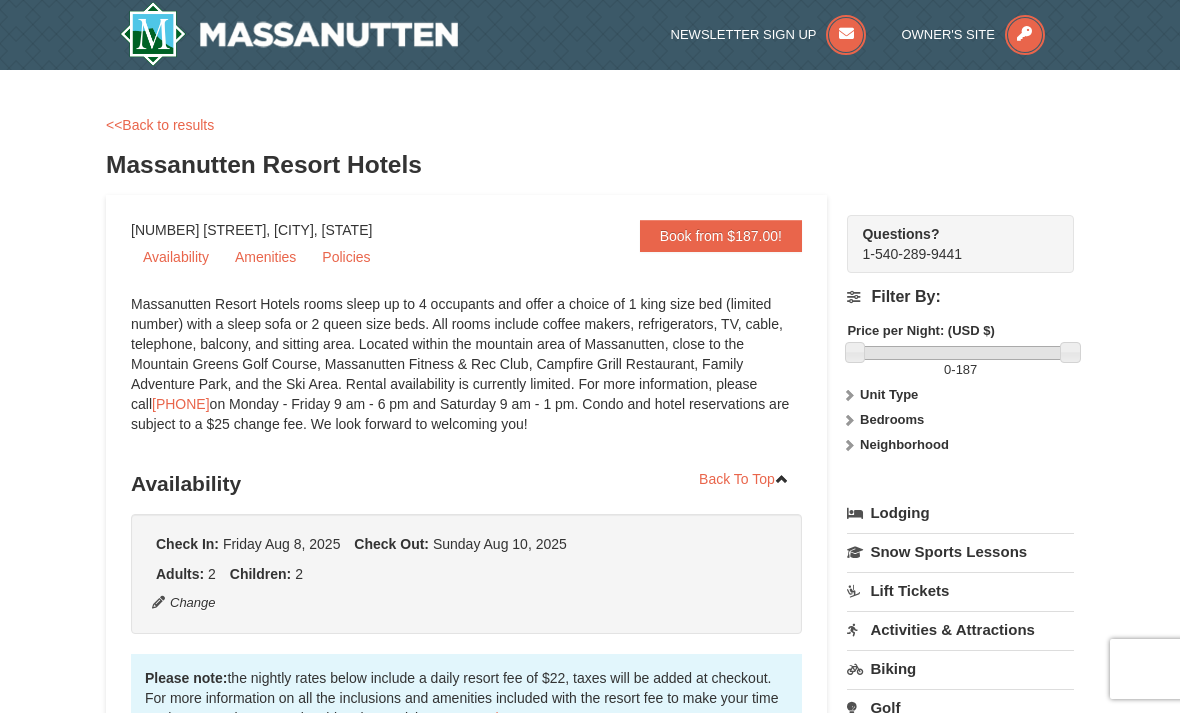 scroll, scrollTop: 0, scrollLeft: 0, axis: both 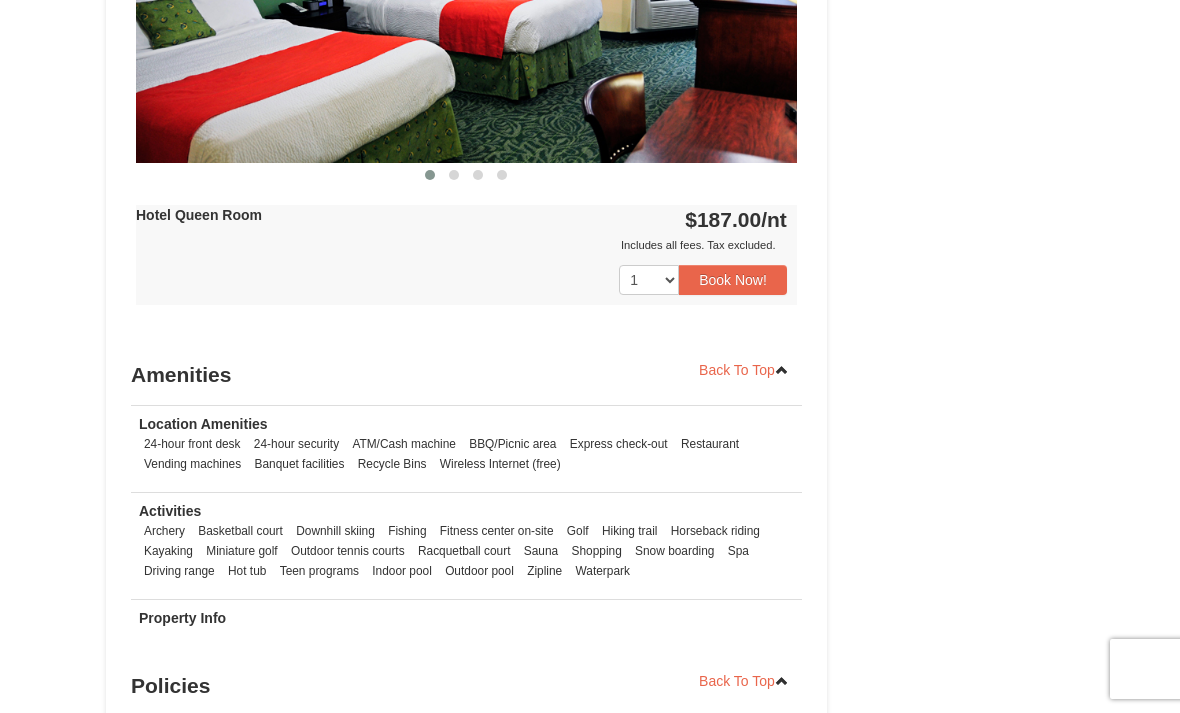 click on "Book Now!" at bounding box center (733, 280) 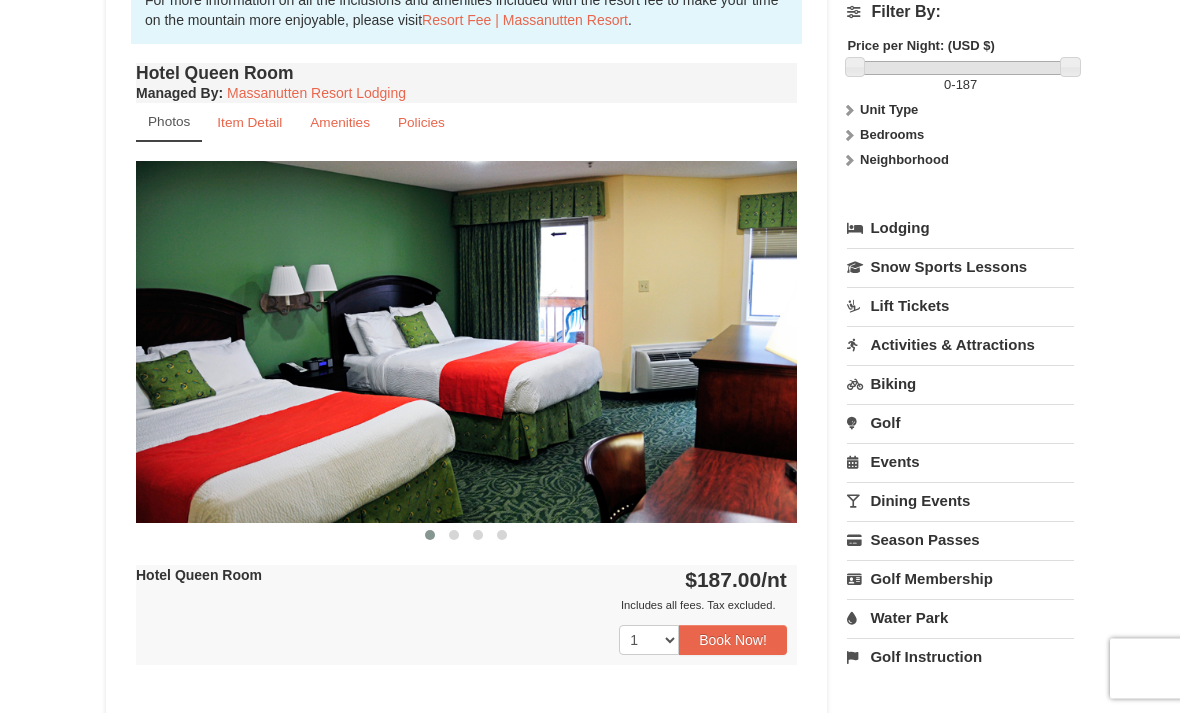 scroll, scrollTop: 693, scrollLeft: 0, axis: vertical 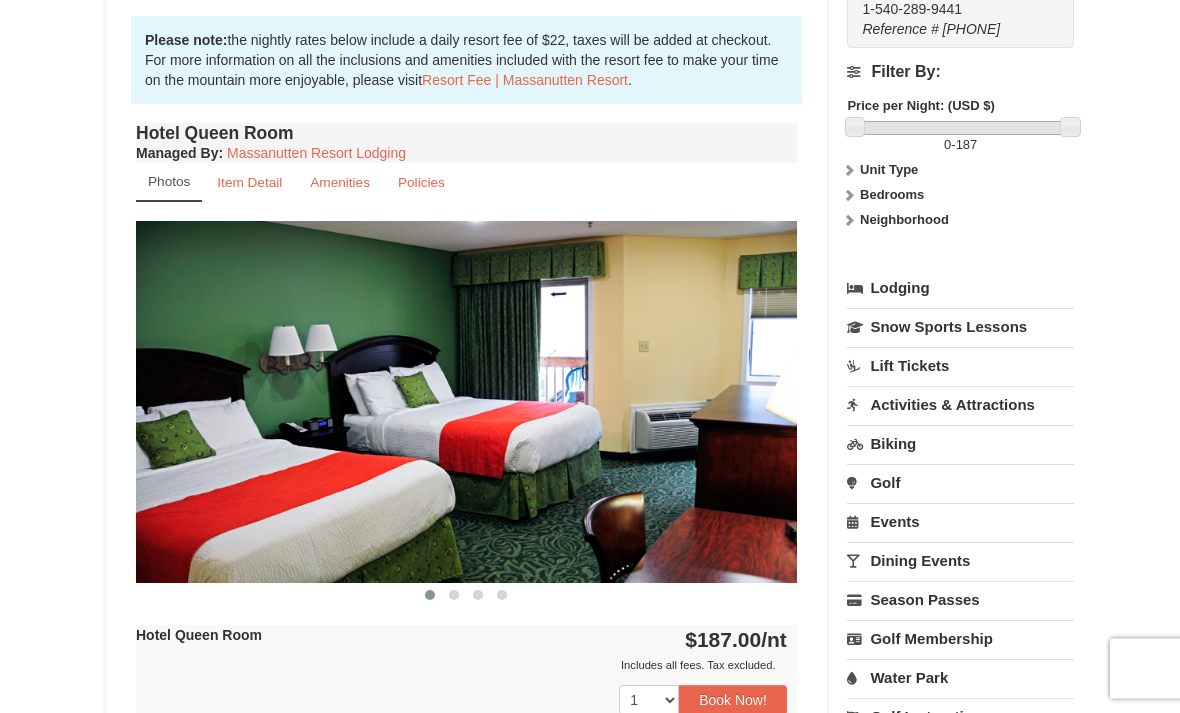 click on "Lodging" at bounding box center [960, 289] 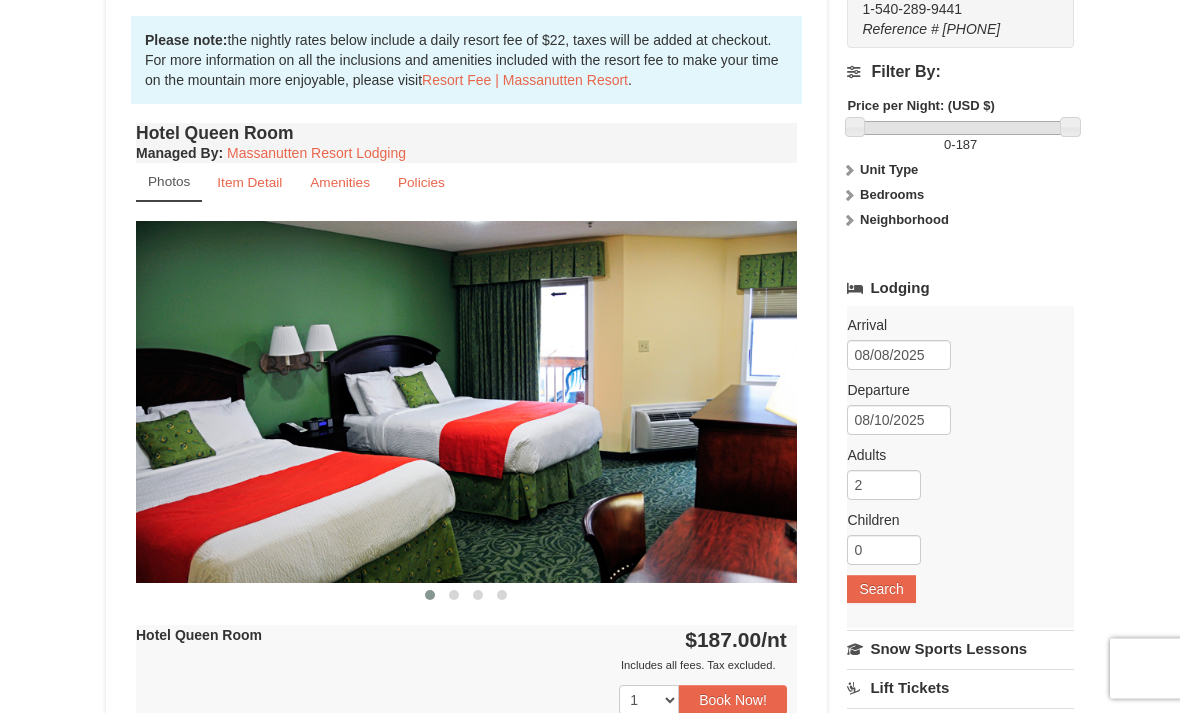 scroll, scrollTop: 638, scrollLeft: 0, axis: vertical 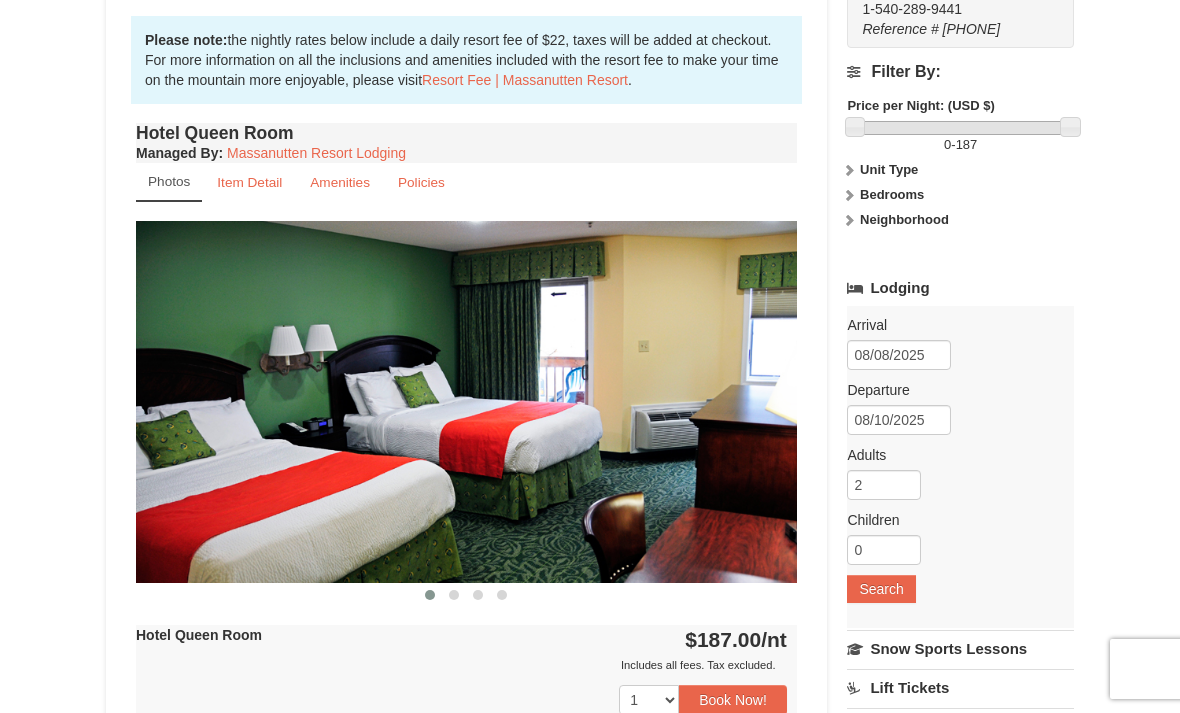 click on "Lodging" at bounding box center [960, 288] 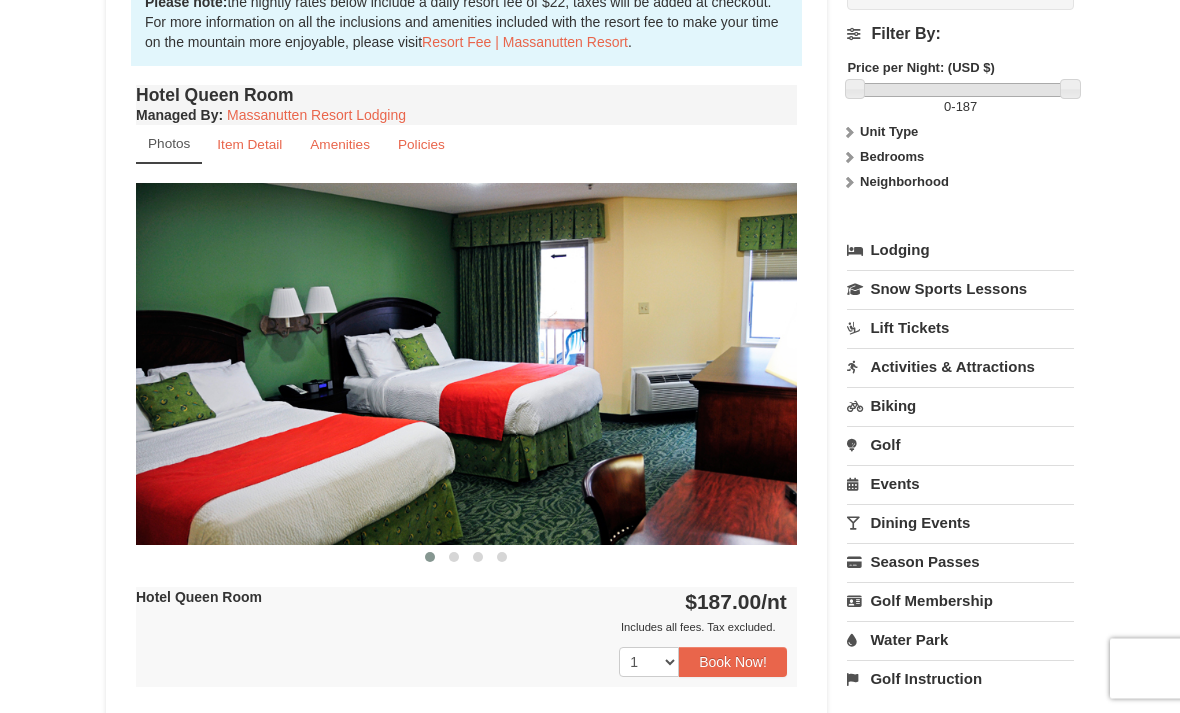 scroll, scrollTop: 676, scrollLeft: 0, axis: vertical 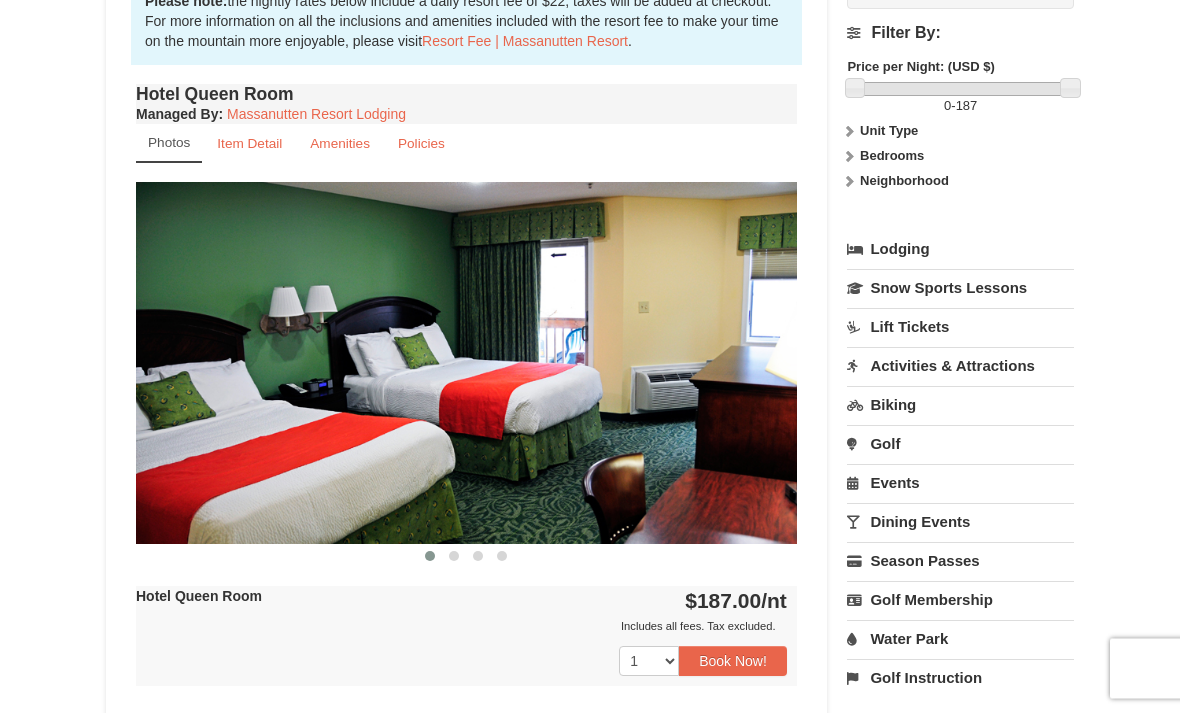 click on "Lift Tickets" at bounding box center (960, 327) 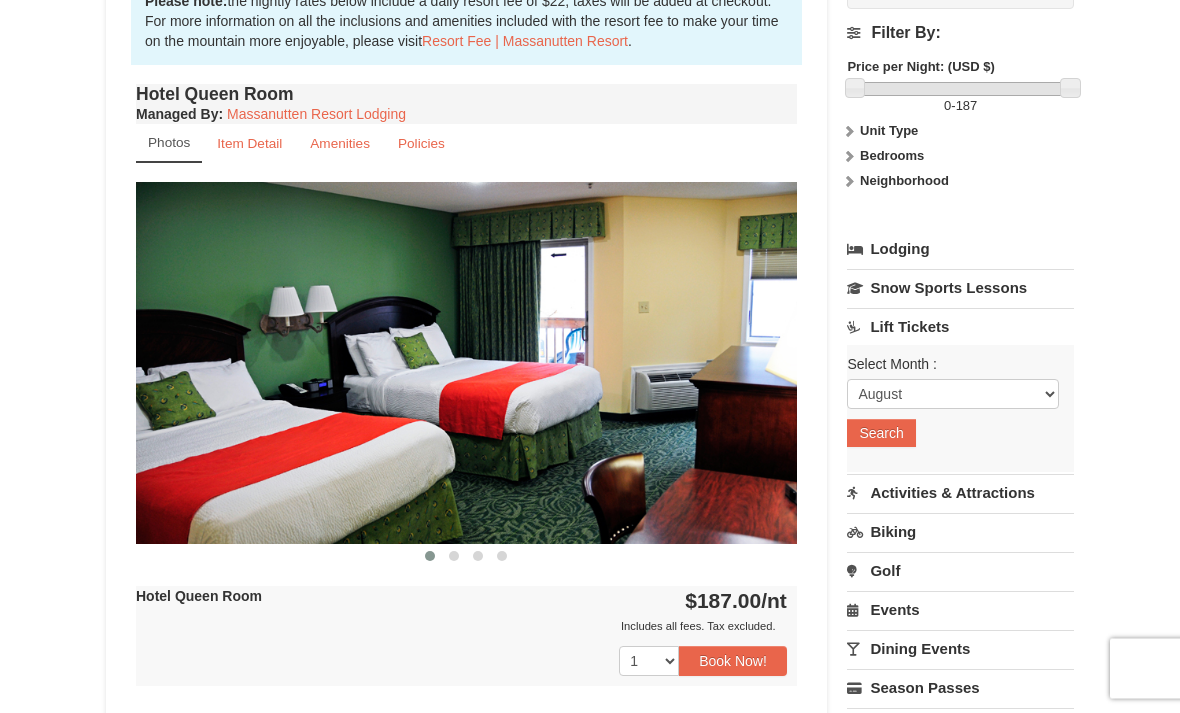 scroll, scrollTop: 677, scrollLeft: 0, axis: vertical 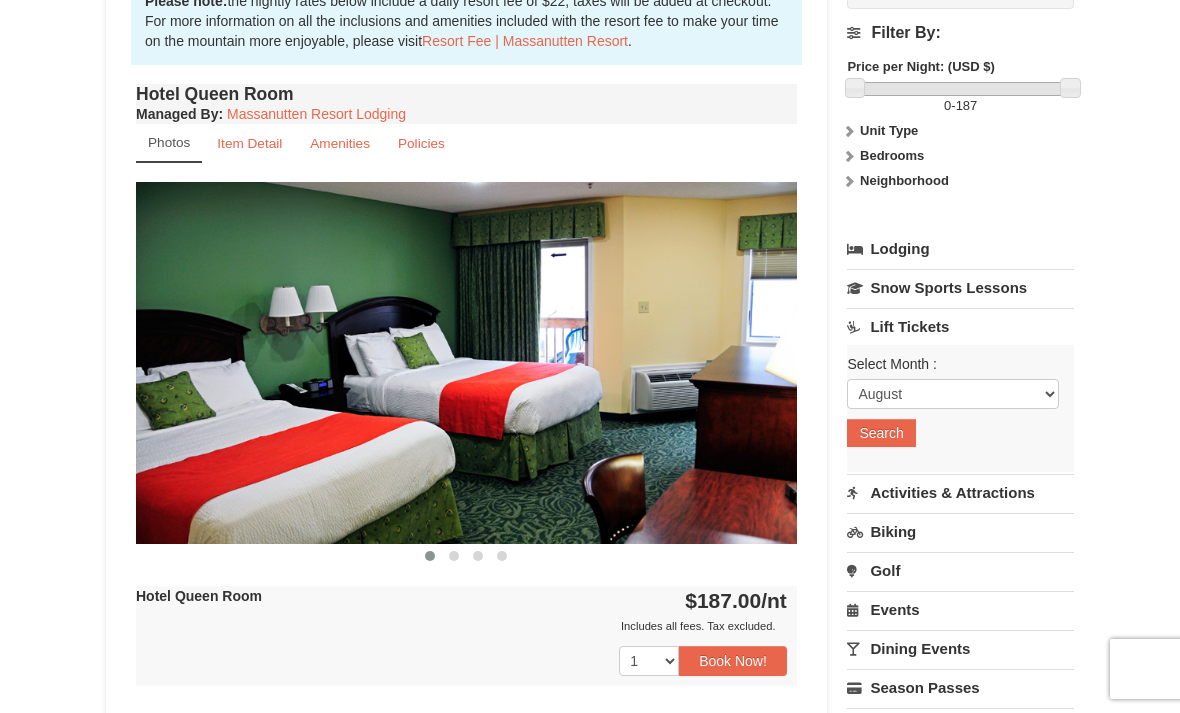 click on "Search" at bounding box center (881, 433) 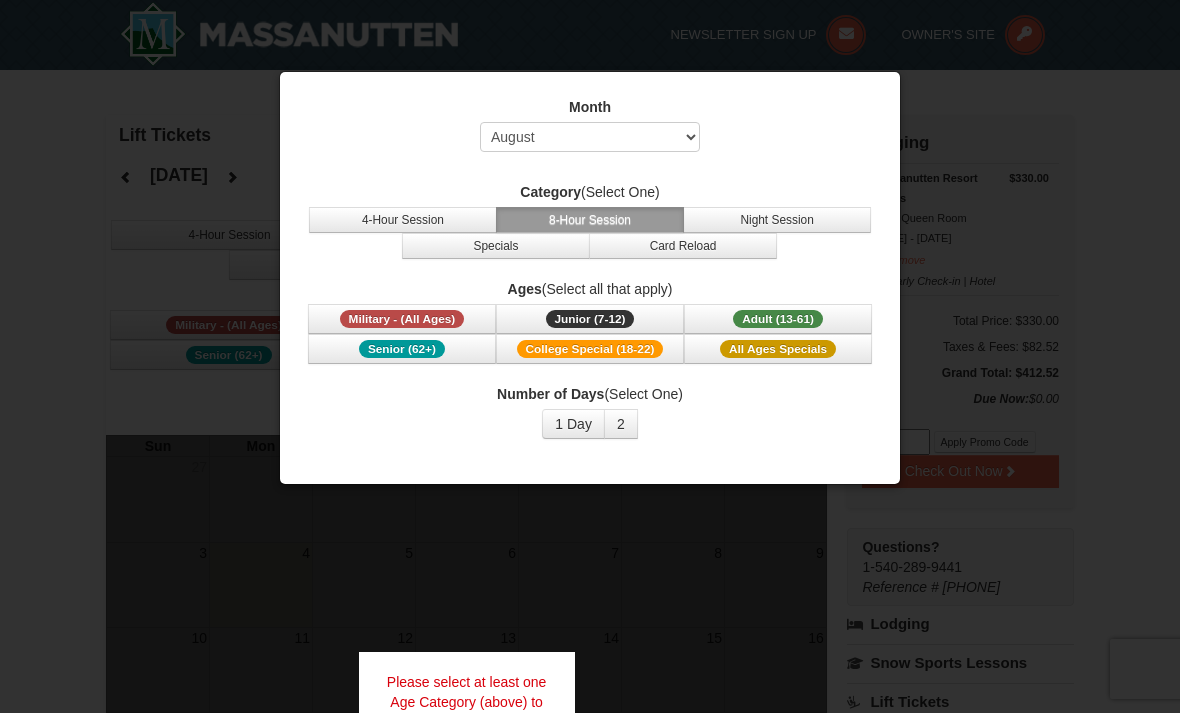 select on "8" 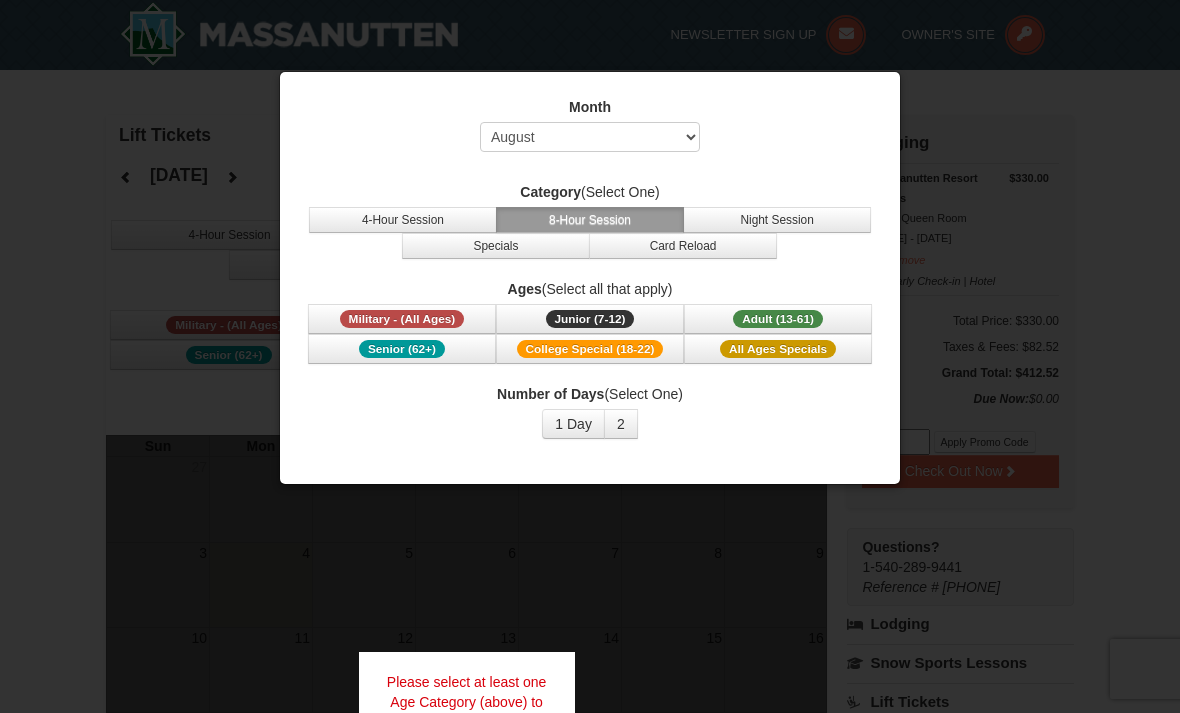 click on "2" at bounding box center (621, 424) 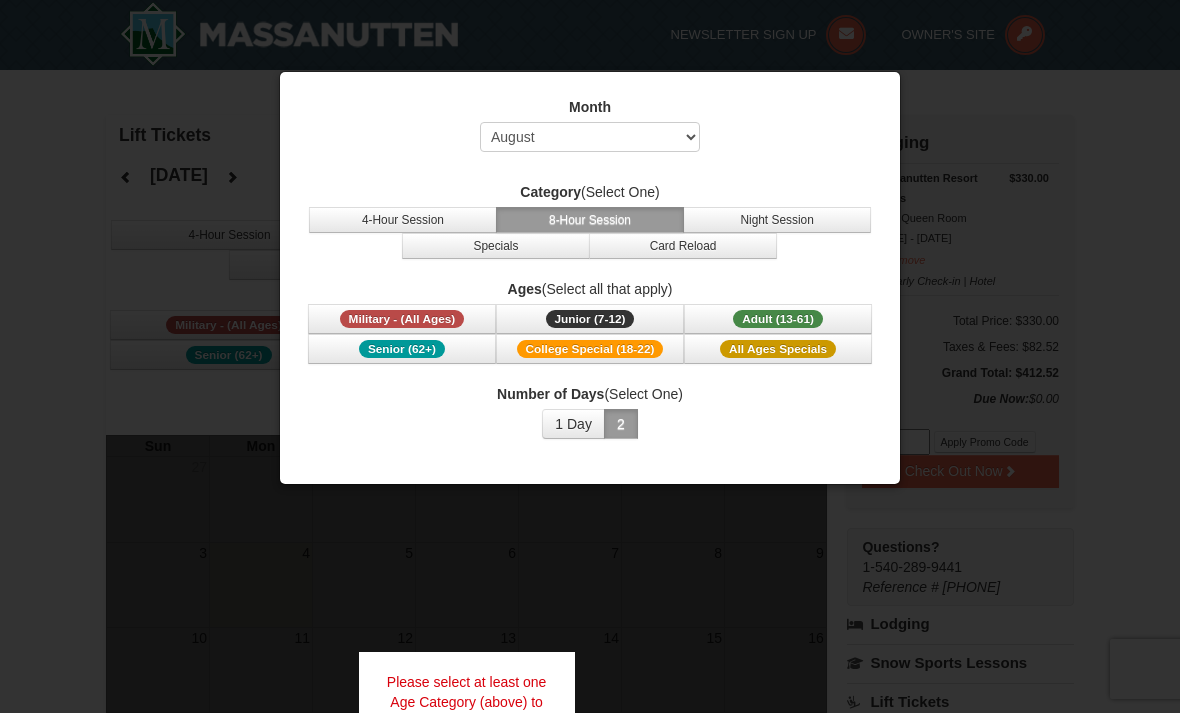 click on "1 Day" at bounding box center (573, 424) 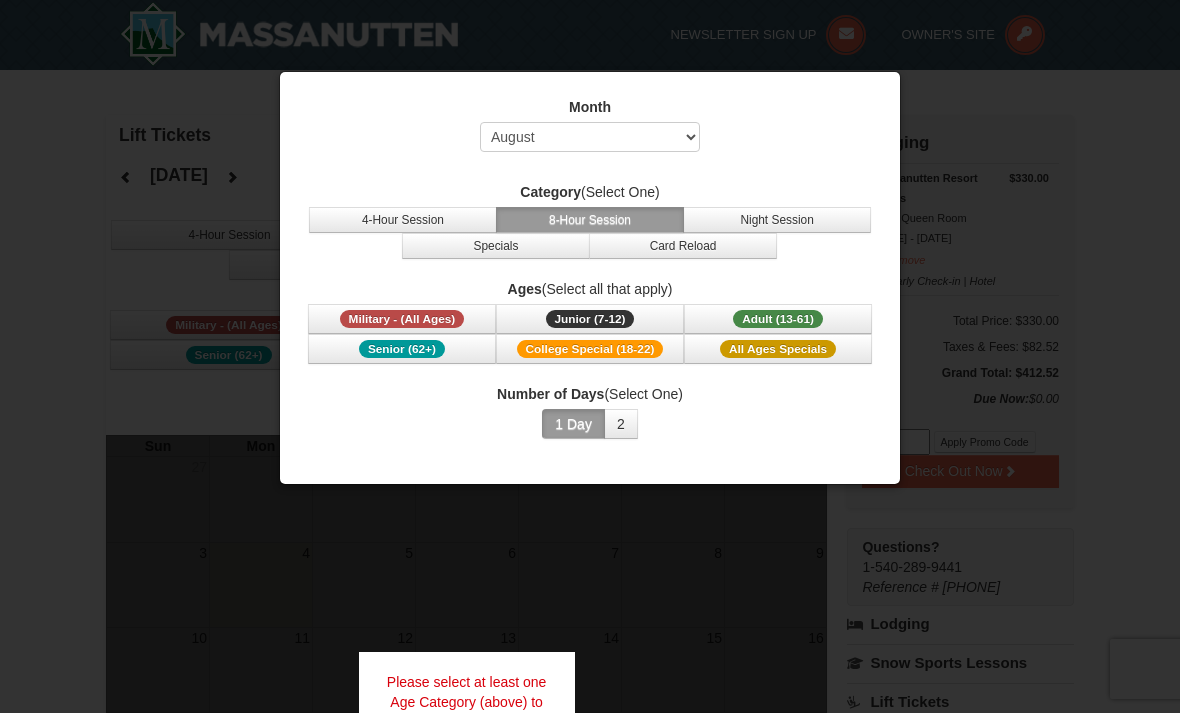 click on "2" at bounding box center (621, 424) 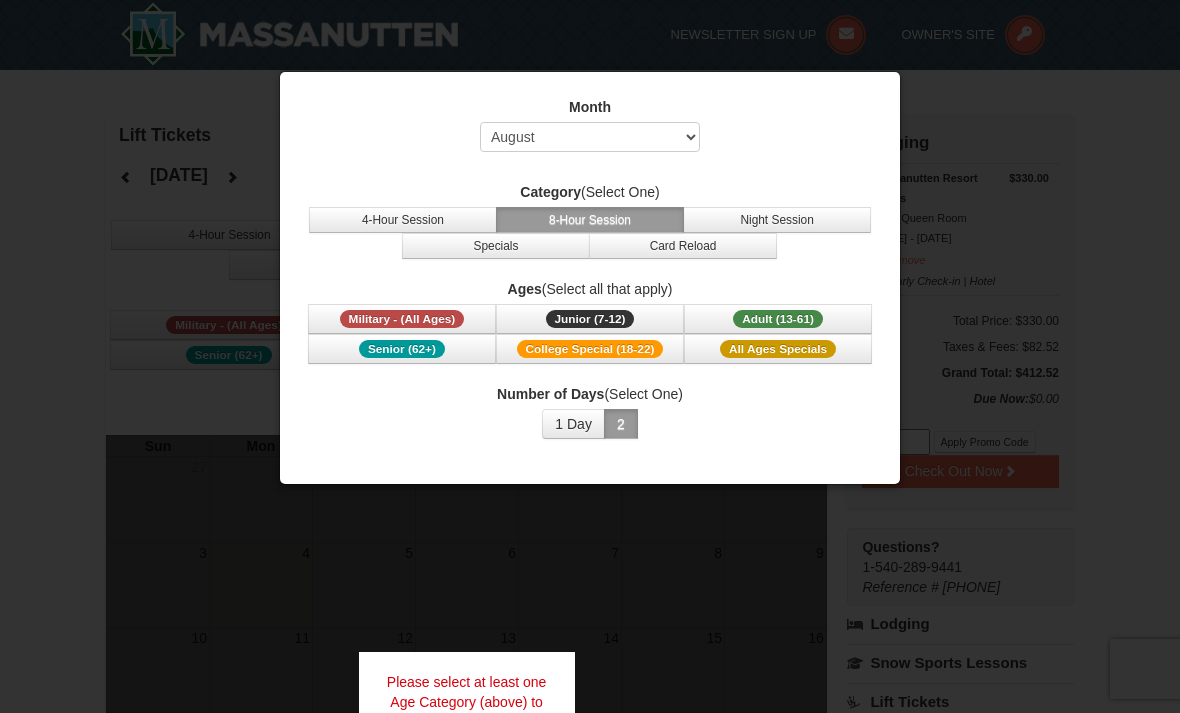 click on "Junior (7-12)
(7 - 12)" at bounding box center [590, 319] 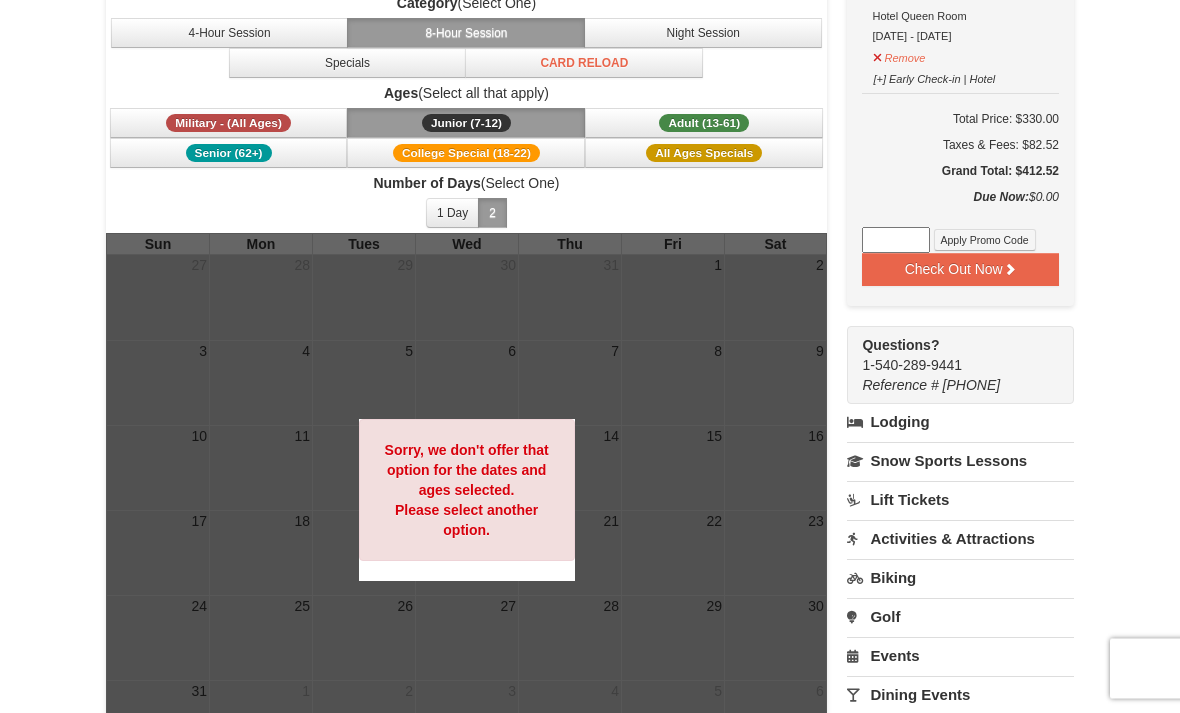 scroll, scrollTop: 196, scrollLeft: 0, axis: vertical 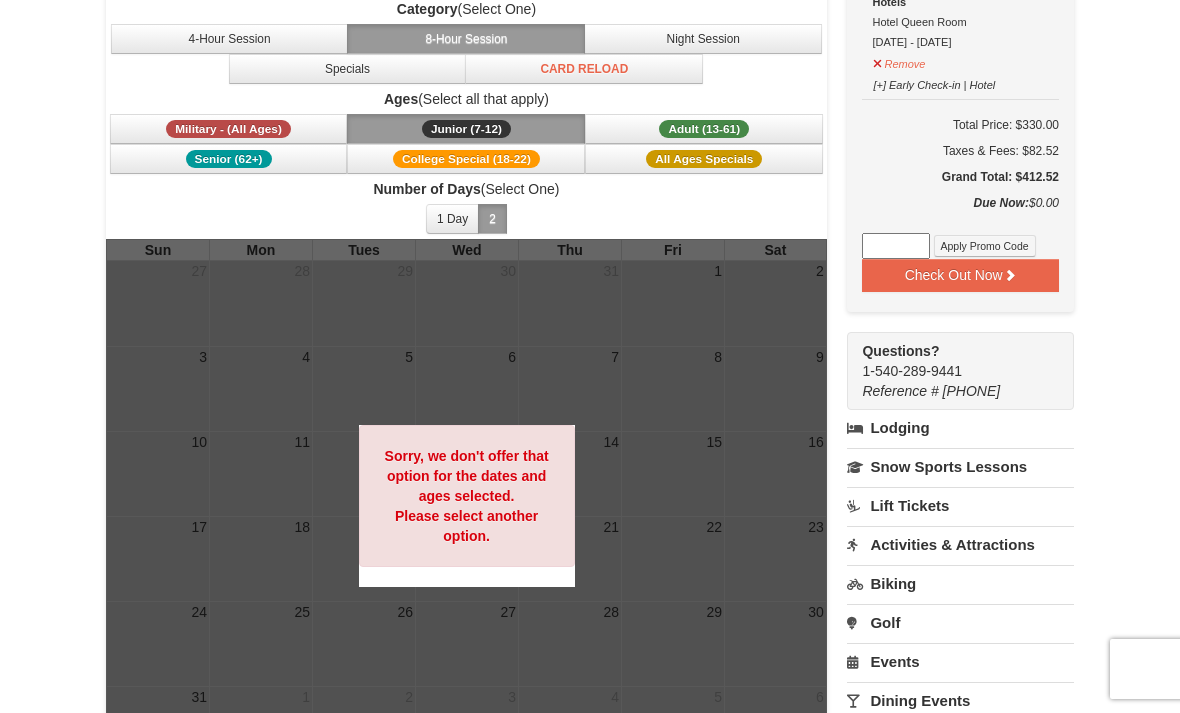 click on "Adult (13-61)
(13 - 61)" at bounding box center (704, 129) 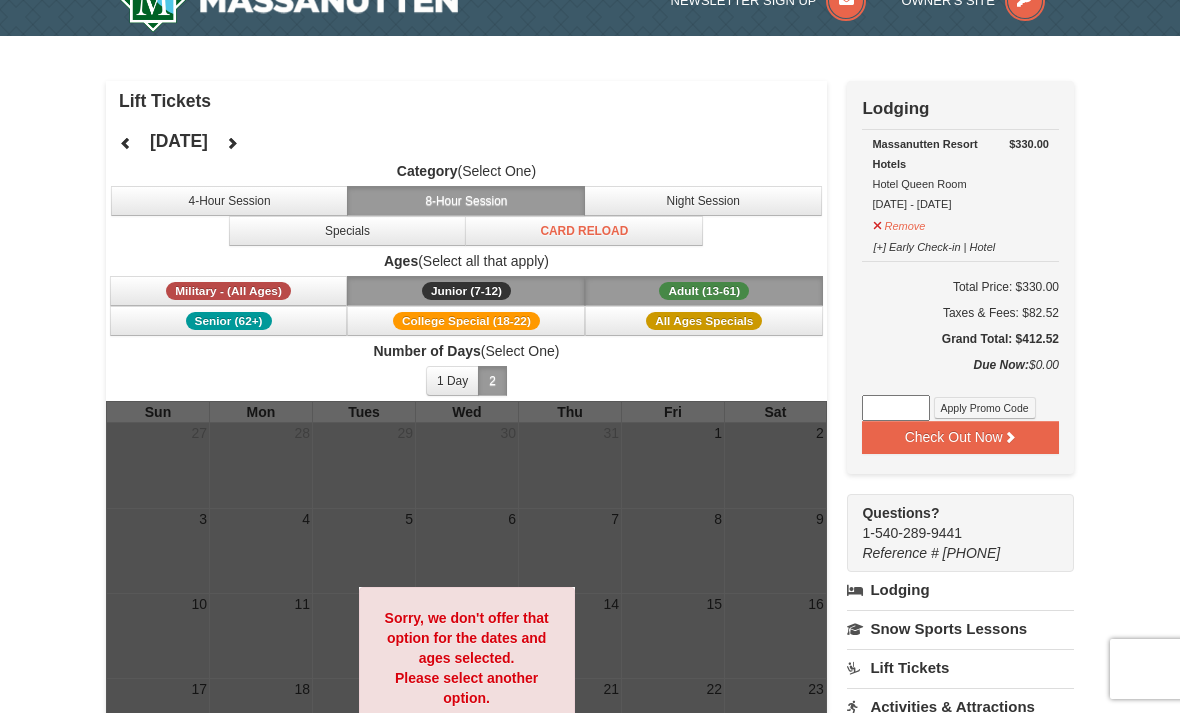 scroll, scrollTop: 34, scrollLeft: 0, axis: vertical 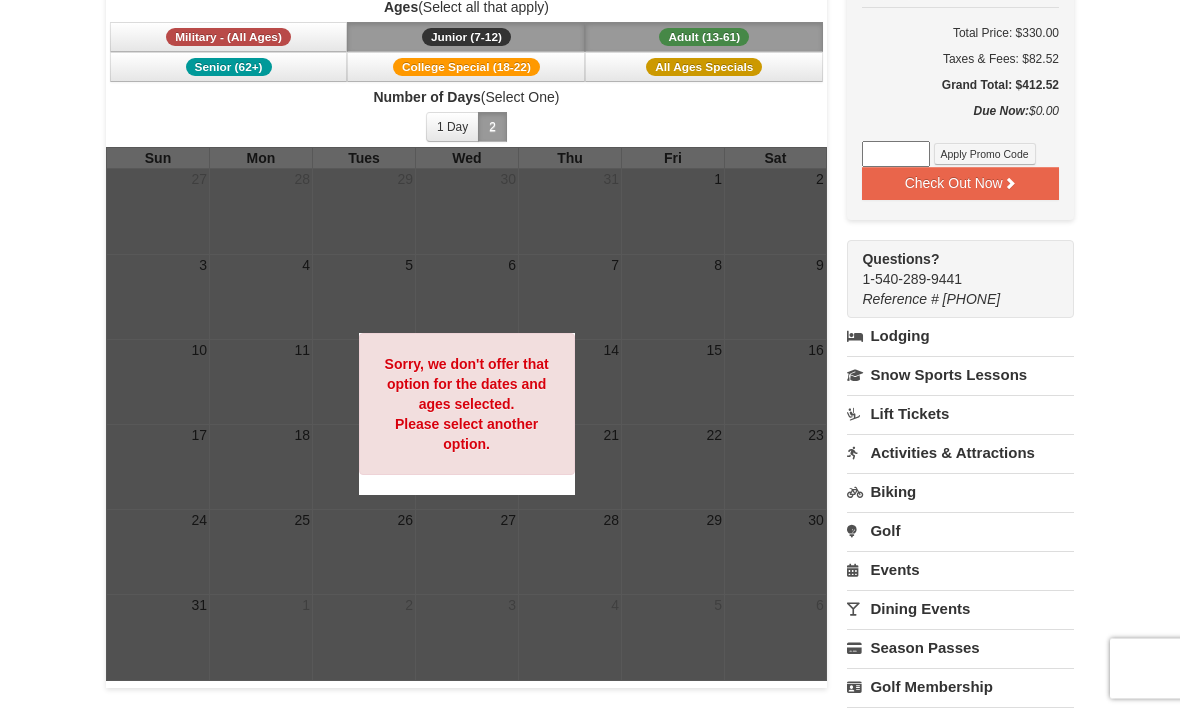 click on "Activities & Attractions" at bounding box center (960, 453) 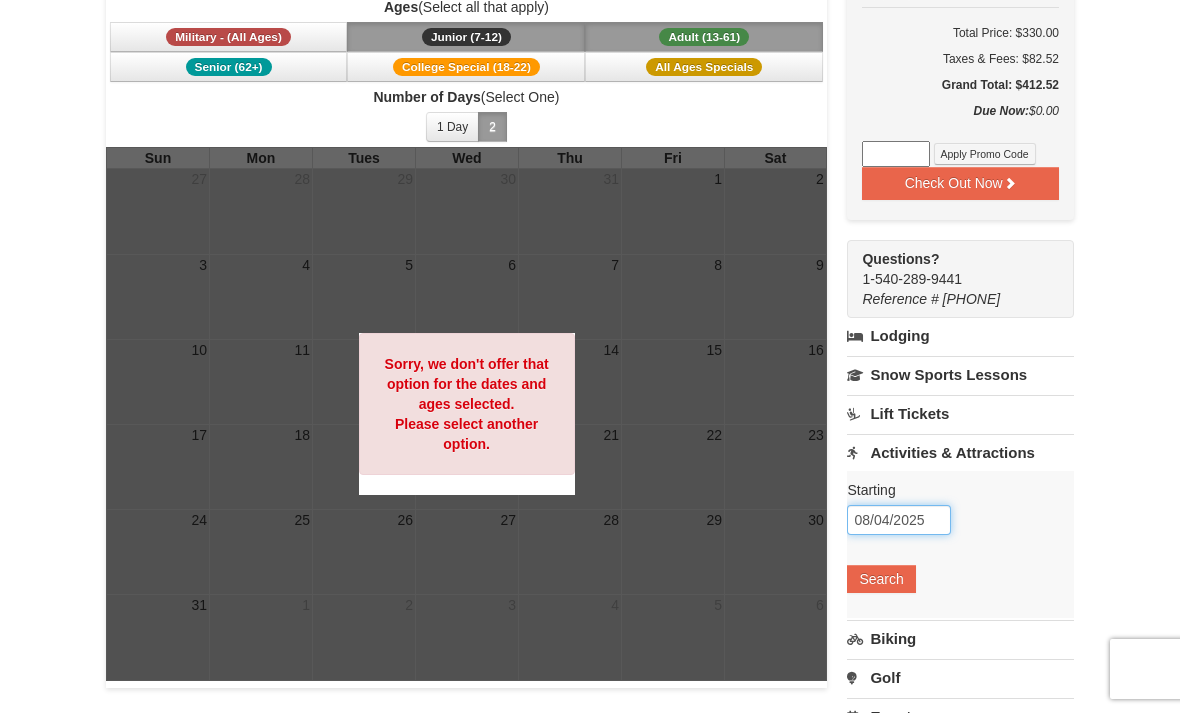 click on "08/04/2025" at bounding box center [899, 520] 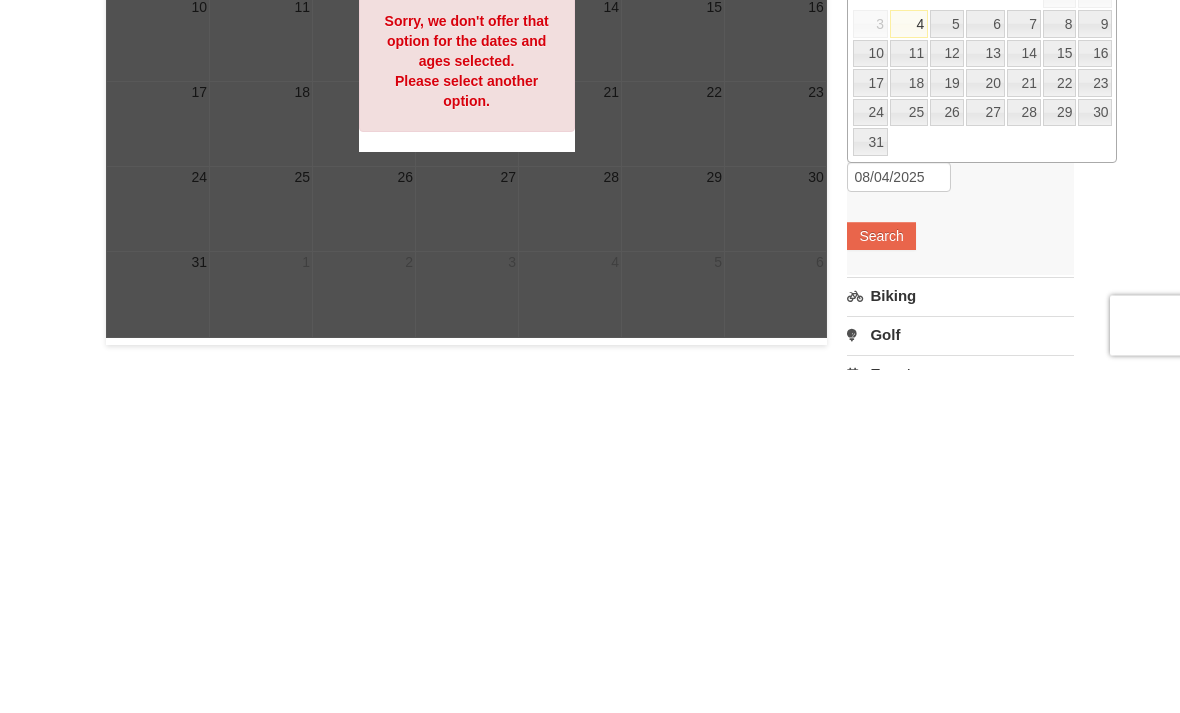 click on "8" at bounding box center (1060, 368) 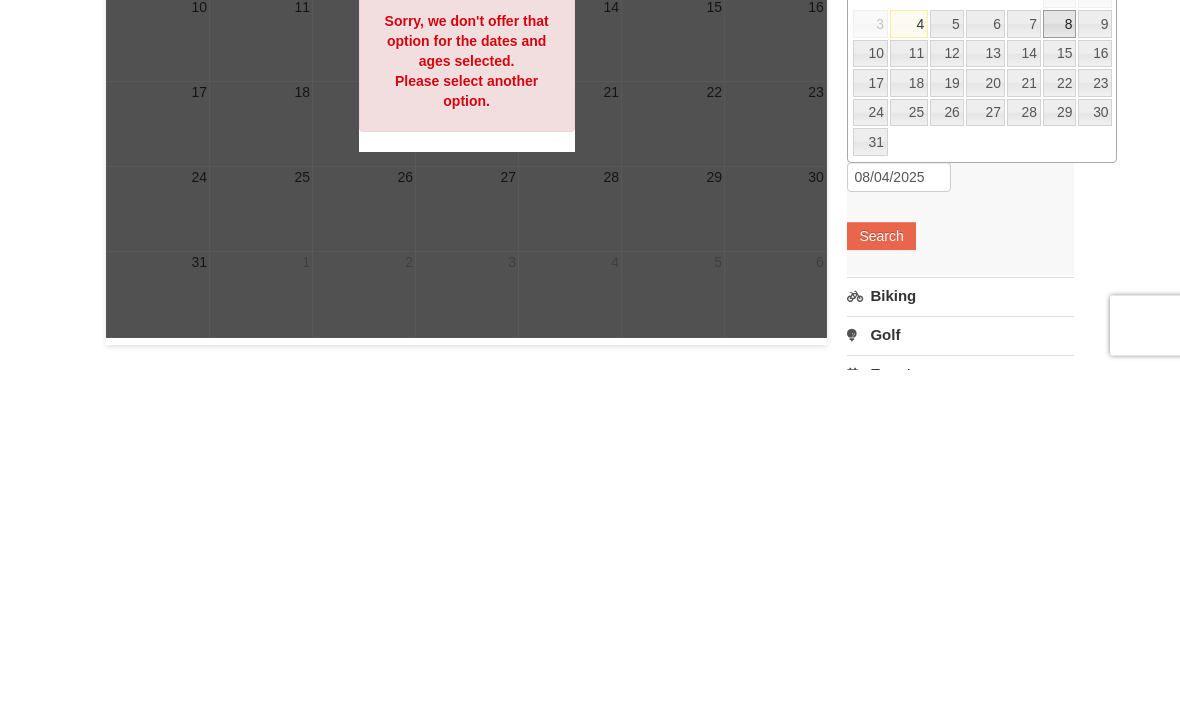 type on "08/08/2025" 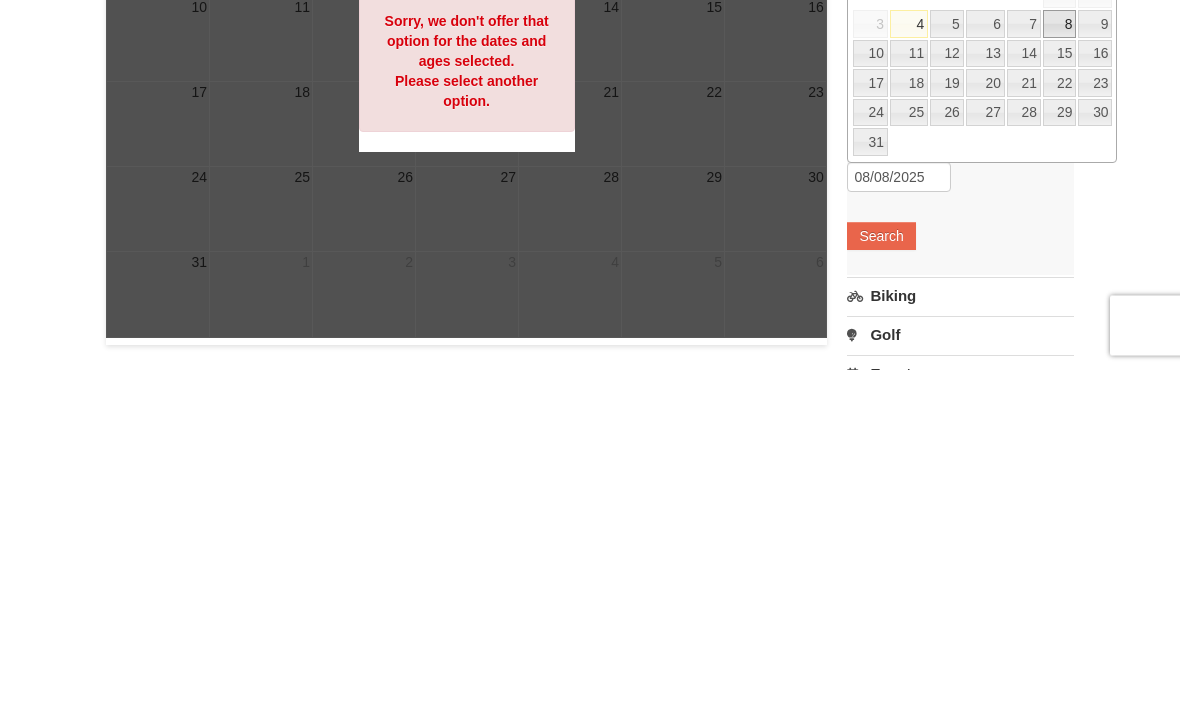 scroll, scrollTop: 631, scrollLeft: 0, axis: vertical 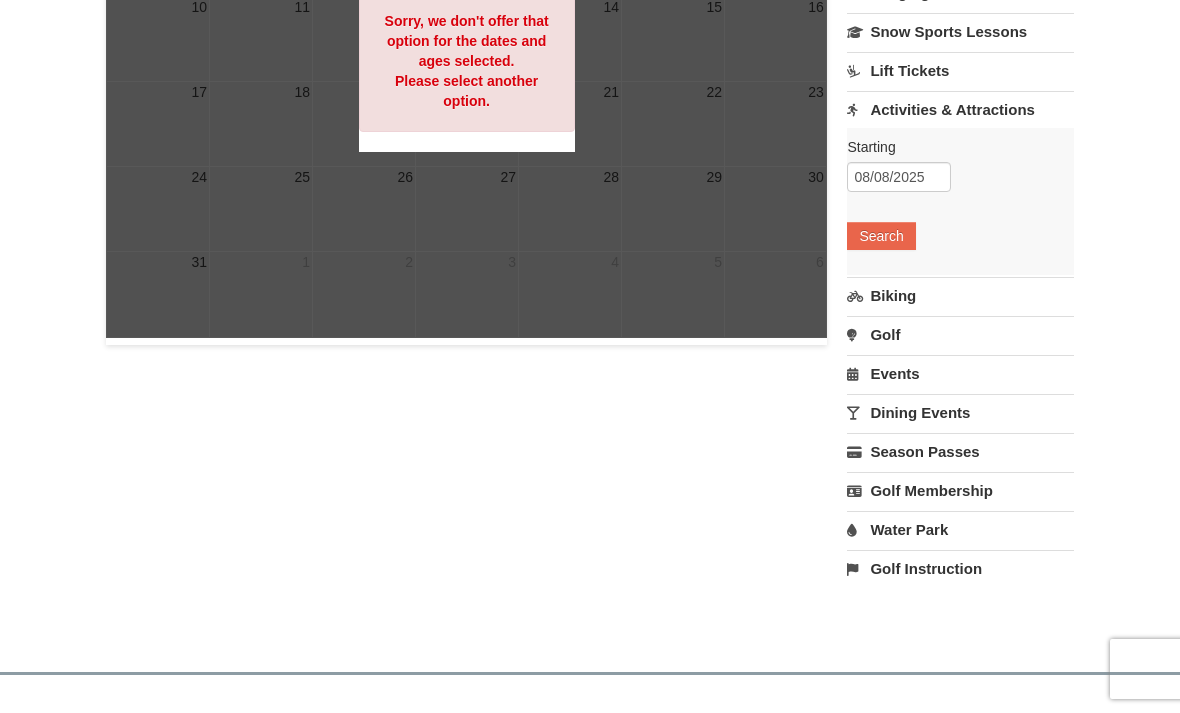 click on "Search" at bounding box center (881, 236) 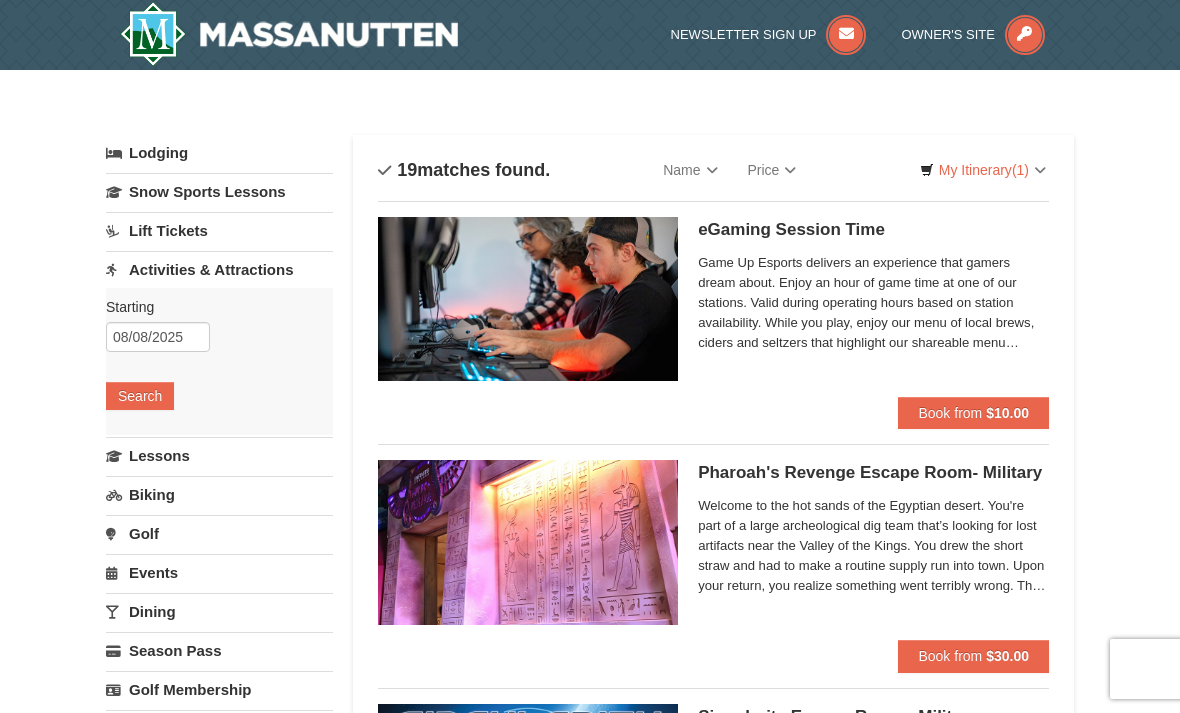 scroll, scrollTop: 0, scrollLeft: 0, axis: both 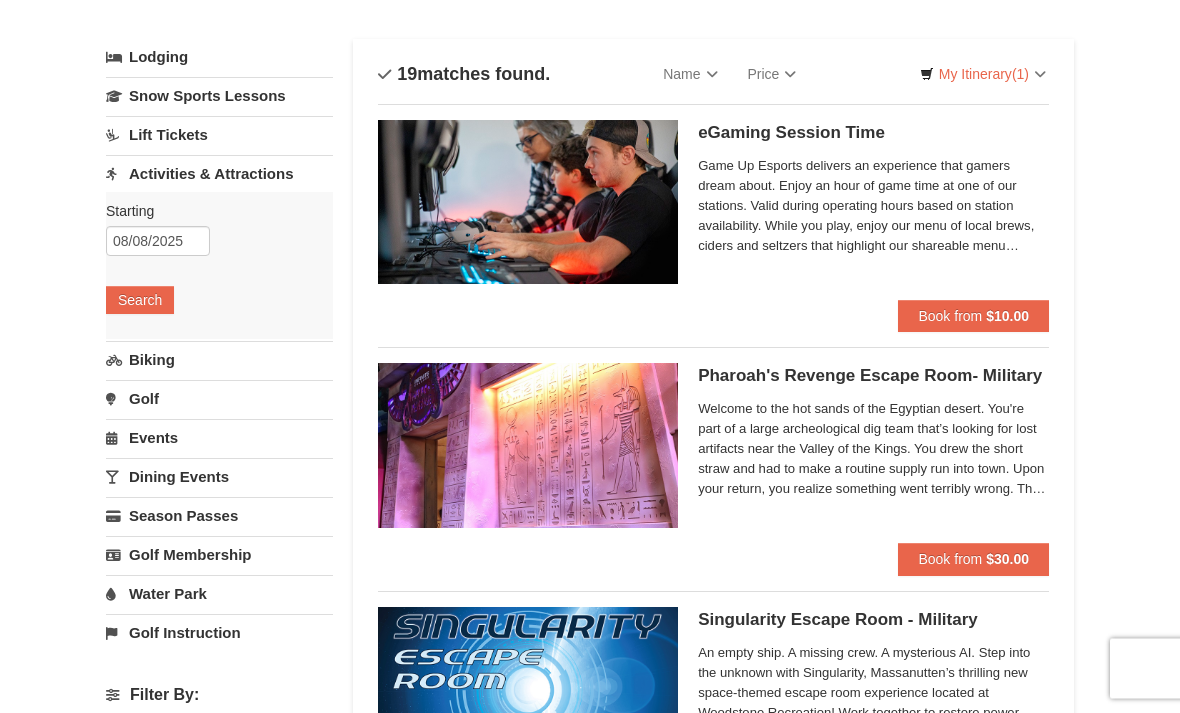 click on "Water Park" at bounding box center [219, 594] 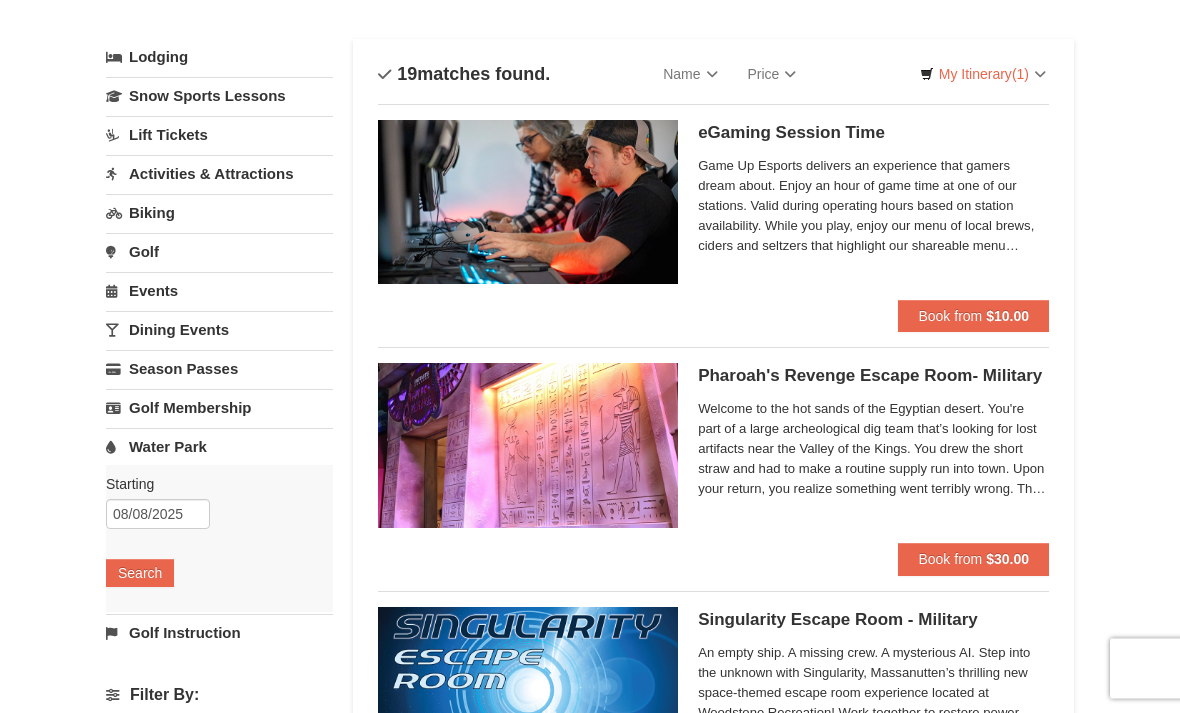 scroll, scrollTop: 96, scrollLeft: 0, axis: vertical 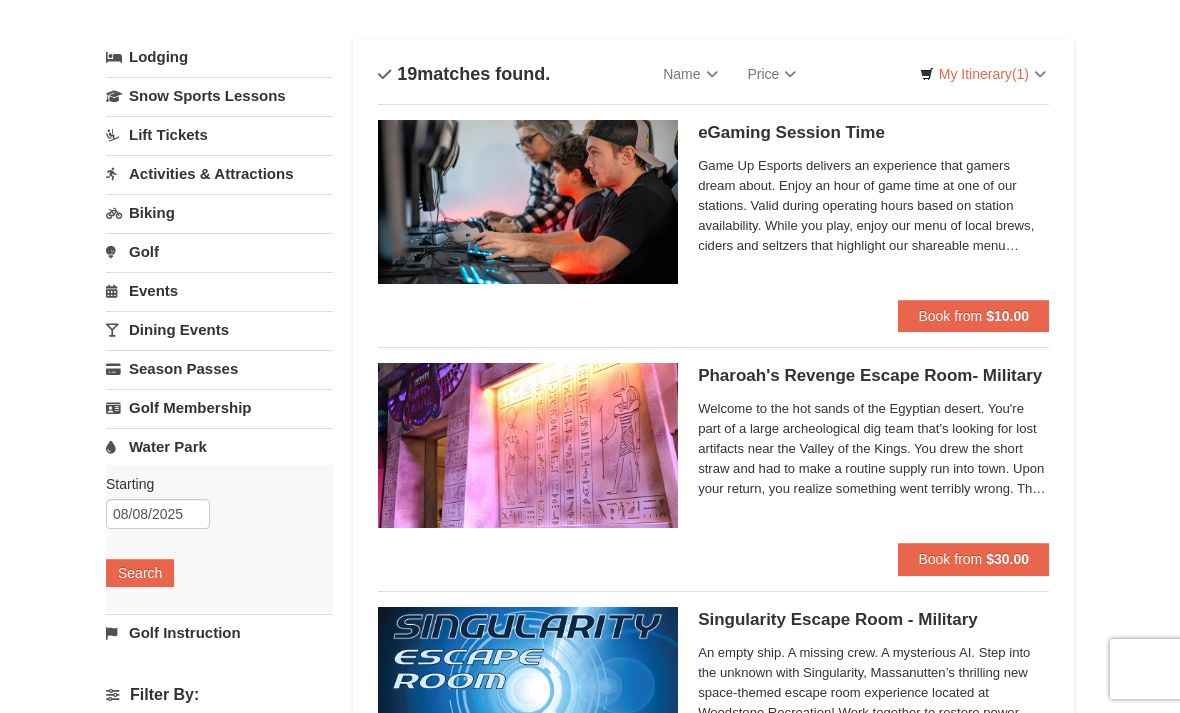 click on "Search" at bounding box center (140, 573) 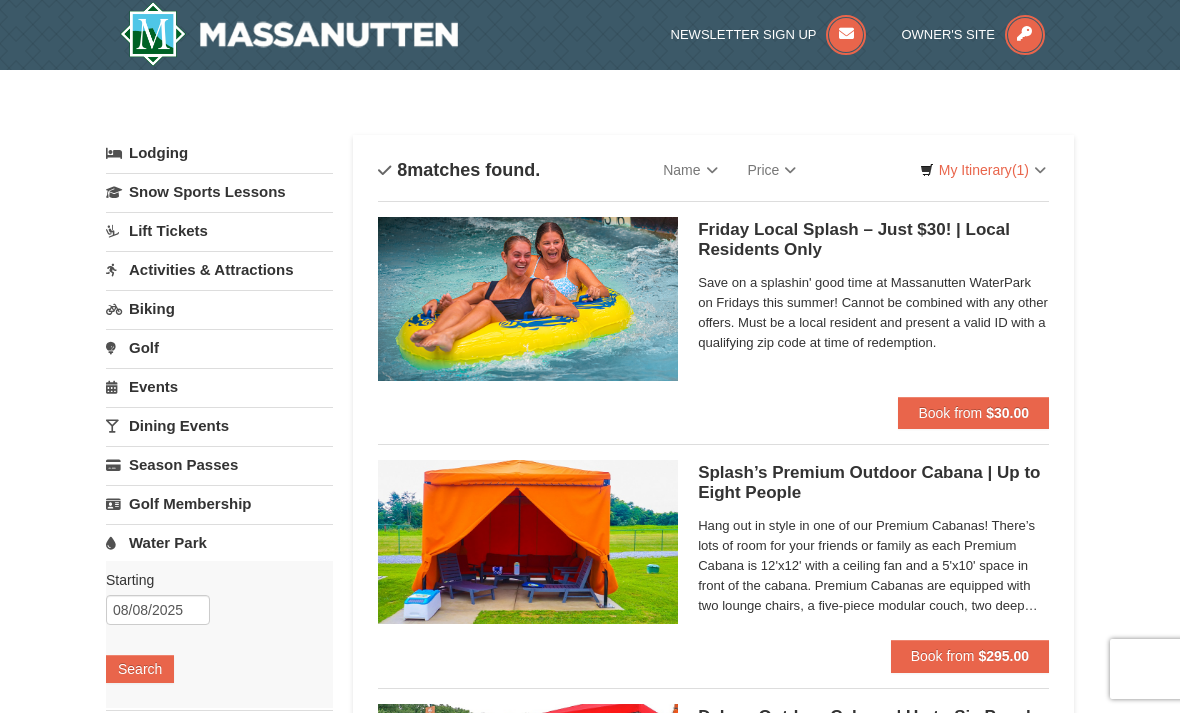 scroll, scrollTop: 0, scrollLeft: 0, axis: both 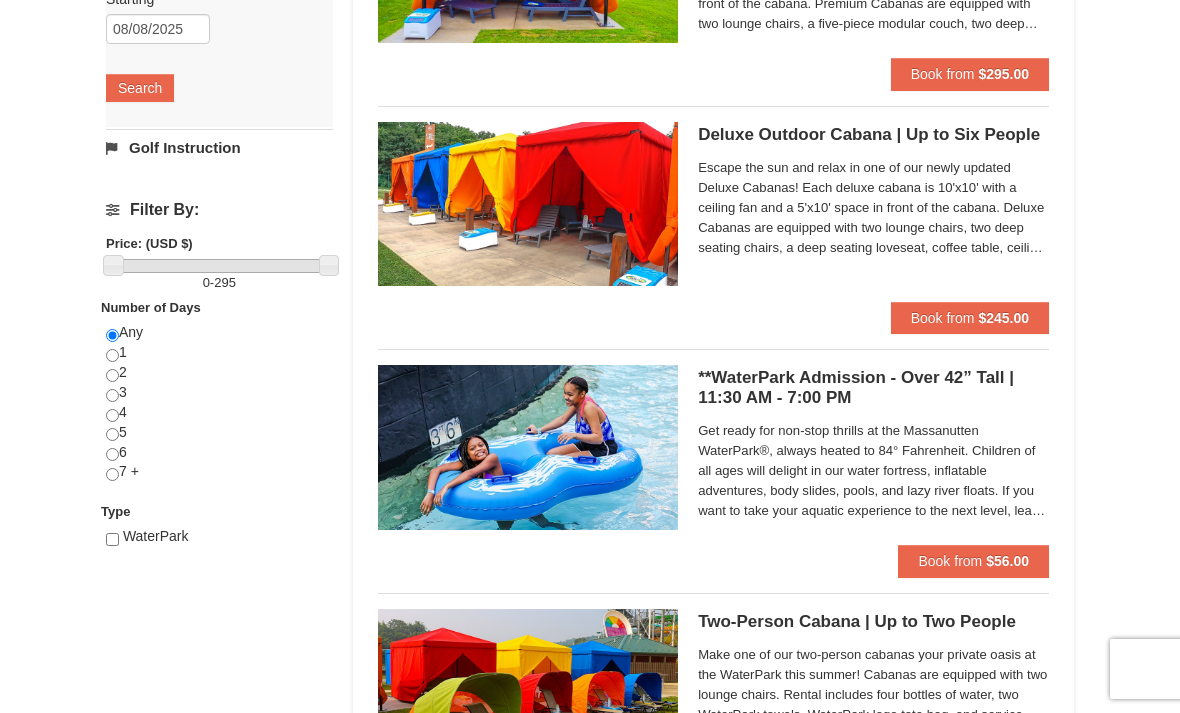 click on "Get ready for non-stop thrills at the Massanutten WaterPark®, always heated to 84° Fahrenheit. Children of all ages will delight in our water fortress, inflatable adventures, body slides, pools, and lazy river floats. If you want to take your aquatic experience to the next level, learn how to surf on our FlowRider® Endless Wave. No matter what adventure you choose, you’ll be sure to meet new friends along the way! Don't forget to bring a towel." at bounding box center [873, 471] 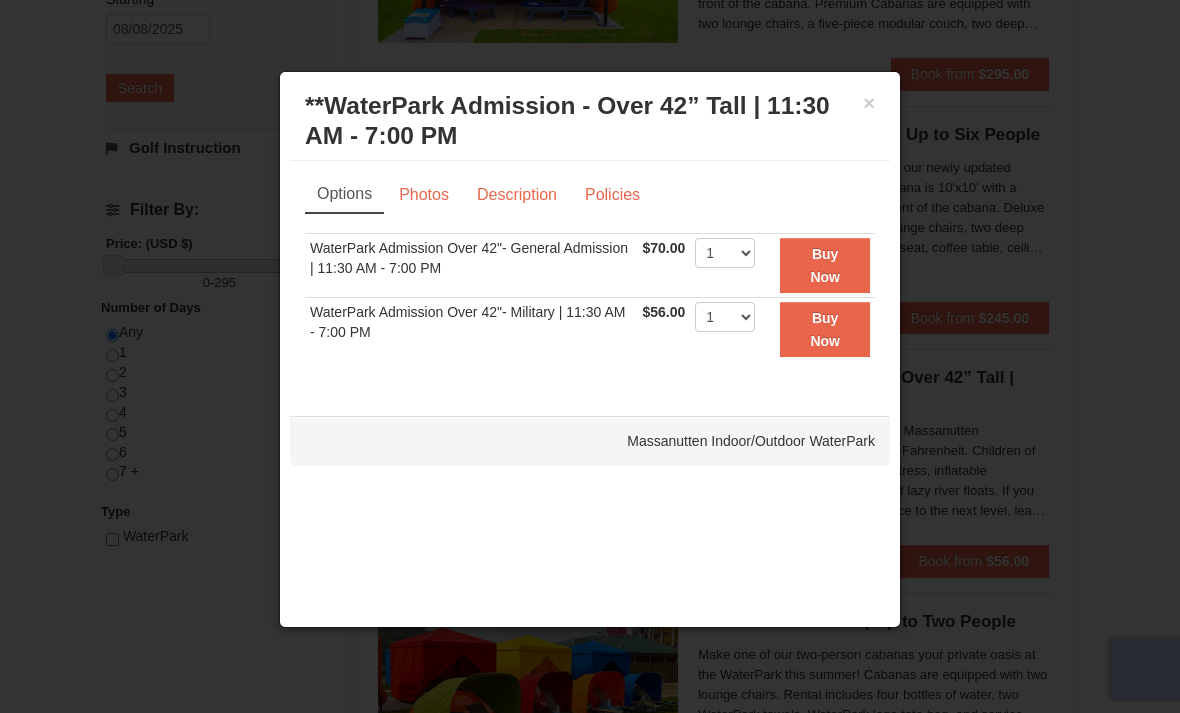 click at bounding box center [590, 356] 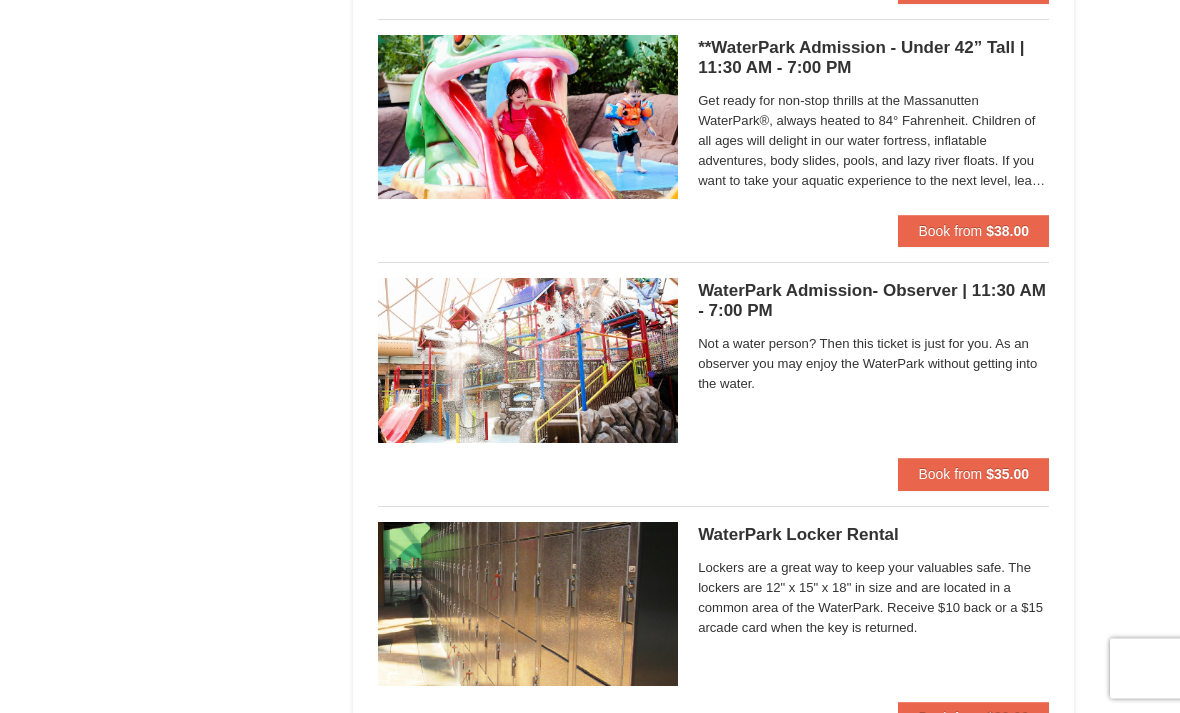 scroll, scrollTop: 1401, scrollLeft: 0, axis: vertical 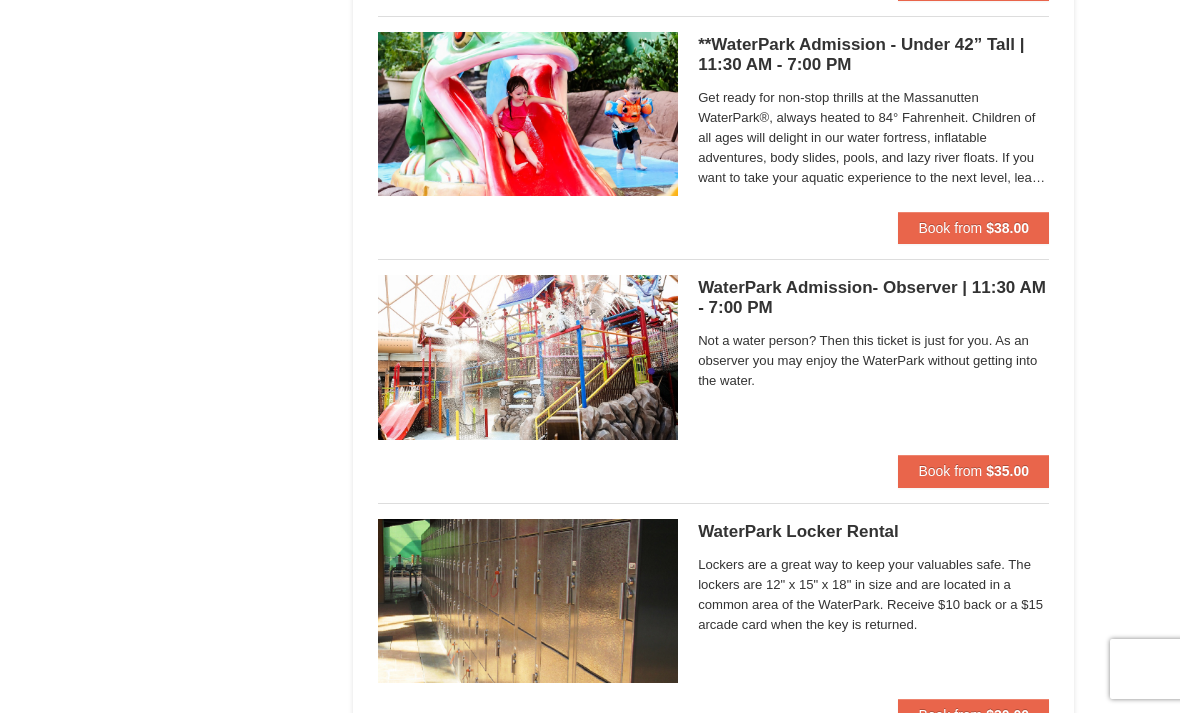 click at bounding box center [528, 357] 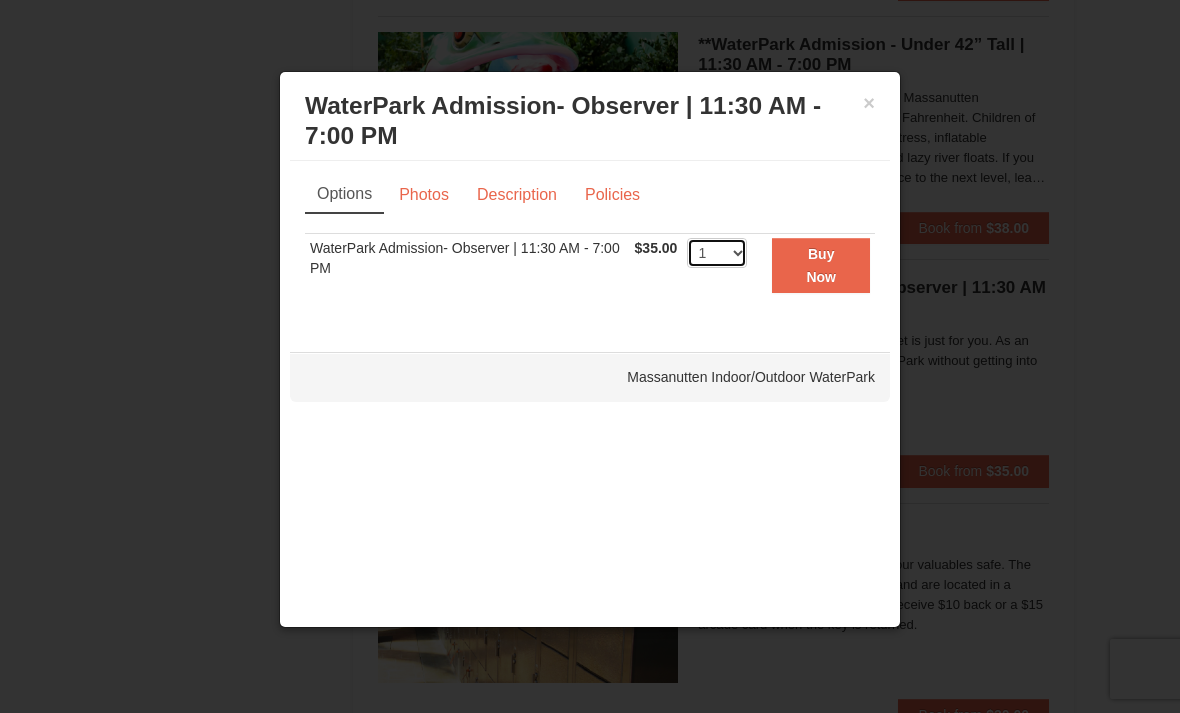 click on "1 2 3 4 5 6 7 8 9 10 11 12 13 14 15 16 17 18 19 20 21 22 23 24 25 26 27 28 29 30 31 32 33 34 35 36 37 38 39 40 41 42 43 44 45 46 47 48 49 50" at bounding box center [717, 253] 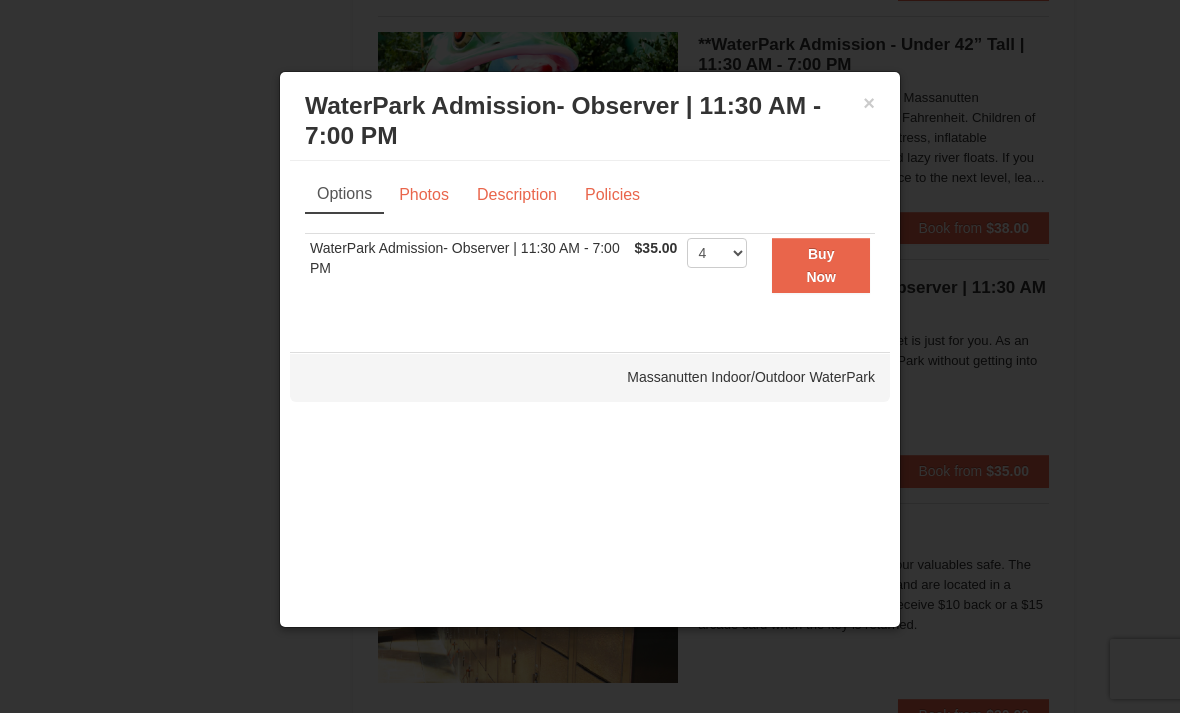 click on "Buy Now" at bounding box center (821, 265) 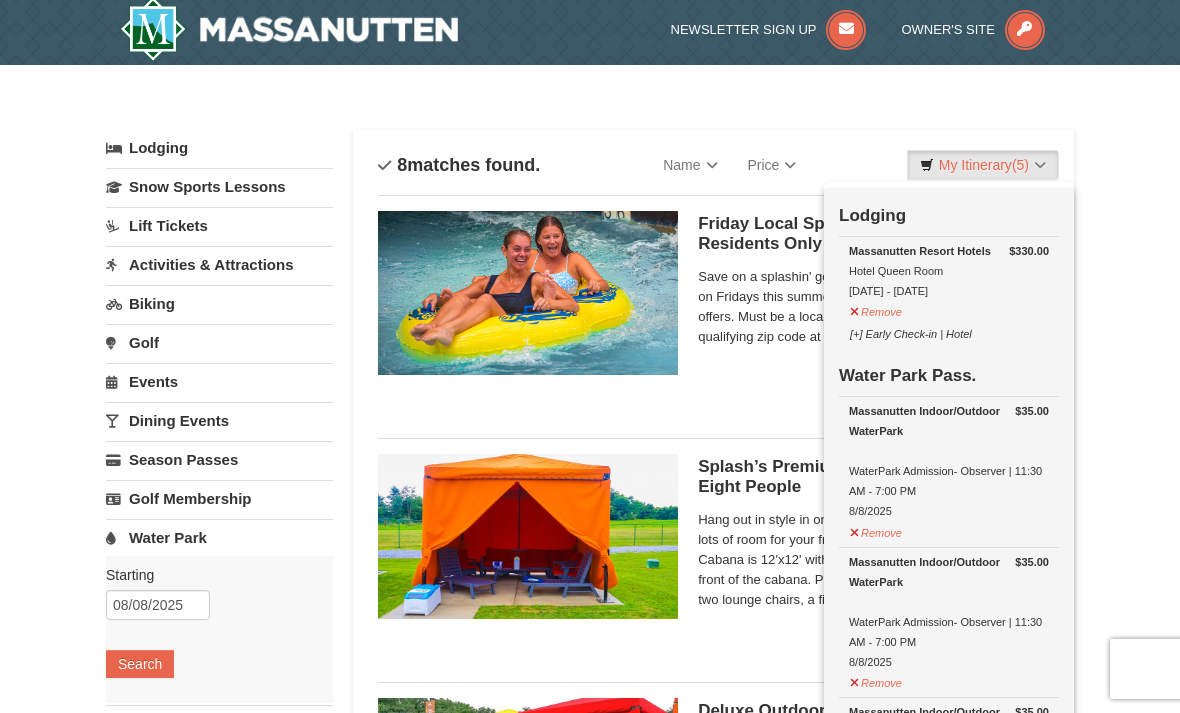 scroll, scrollTop: 6, scrollLeft: 0, axis: vertical 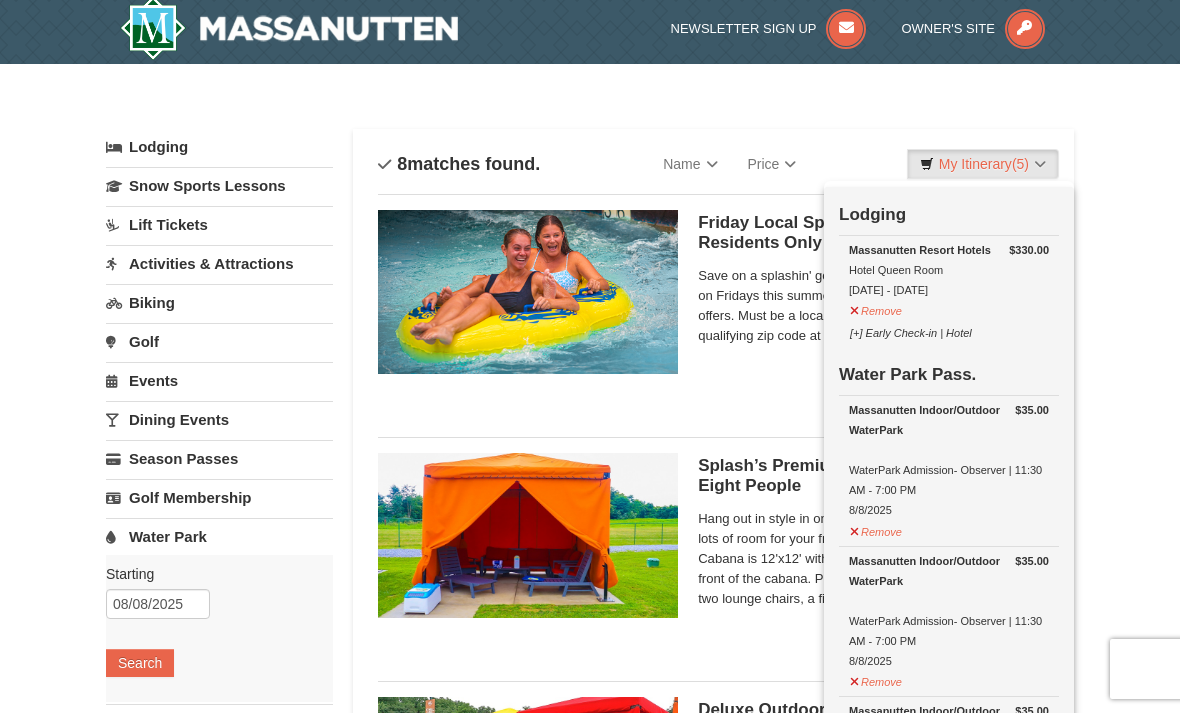 click on "×
Categories
List
Filter
My Itinerary (5)
Check Out Now
Lodging
$330.00
Massanutten Resort Hotels
Hotel Queen Room
8/8/2025 - 8/10/2025" at bounding box center (590, 1130) 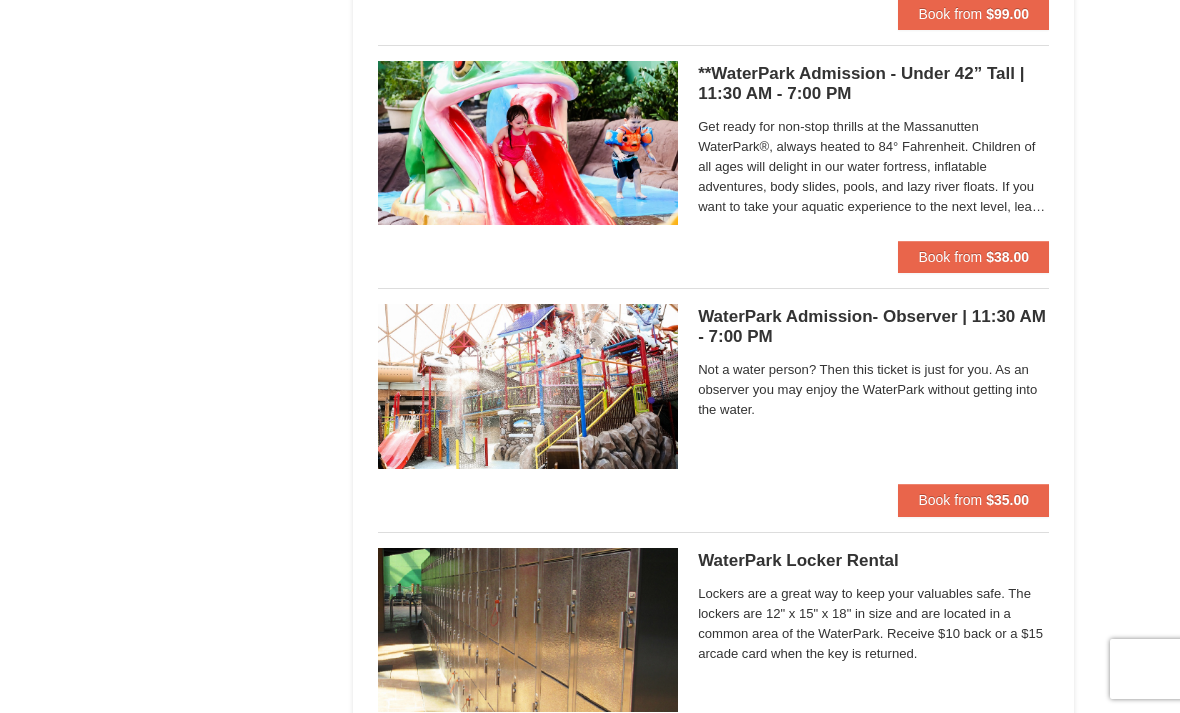 scroll, scrollTop: 1387, scrollLeft: 0, axis: vertical 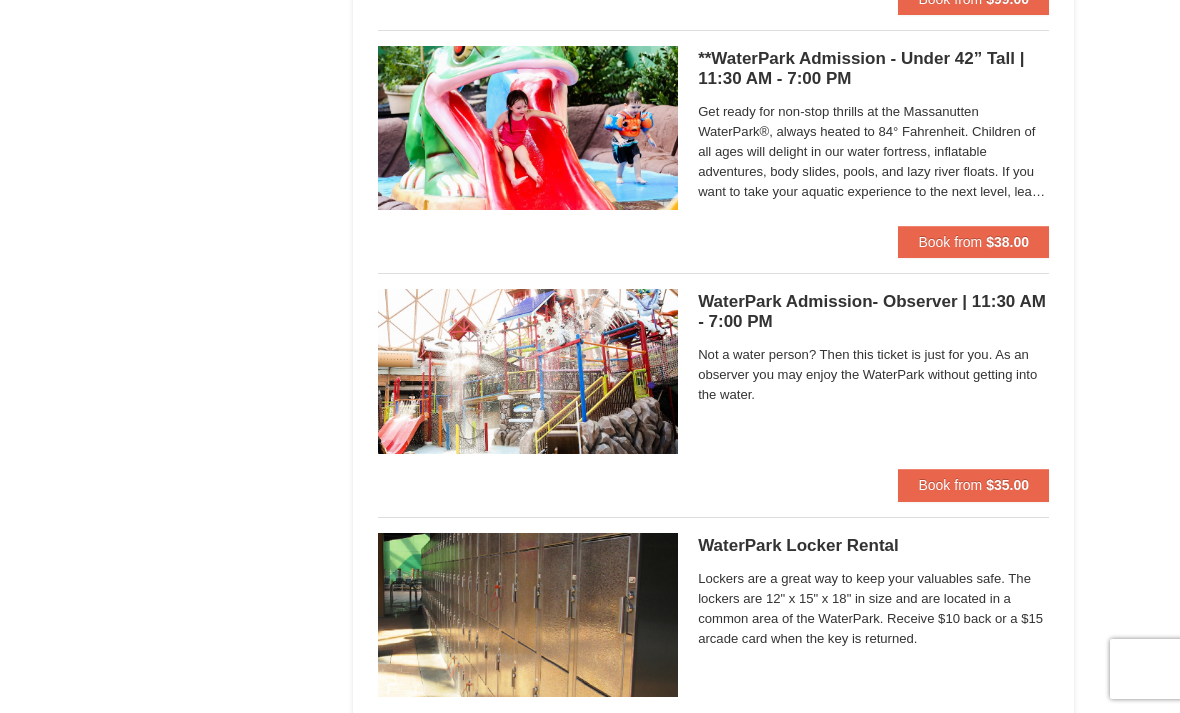 click at bounding box center (528, 371) 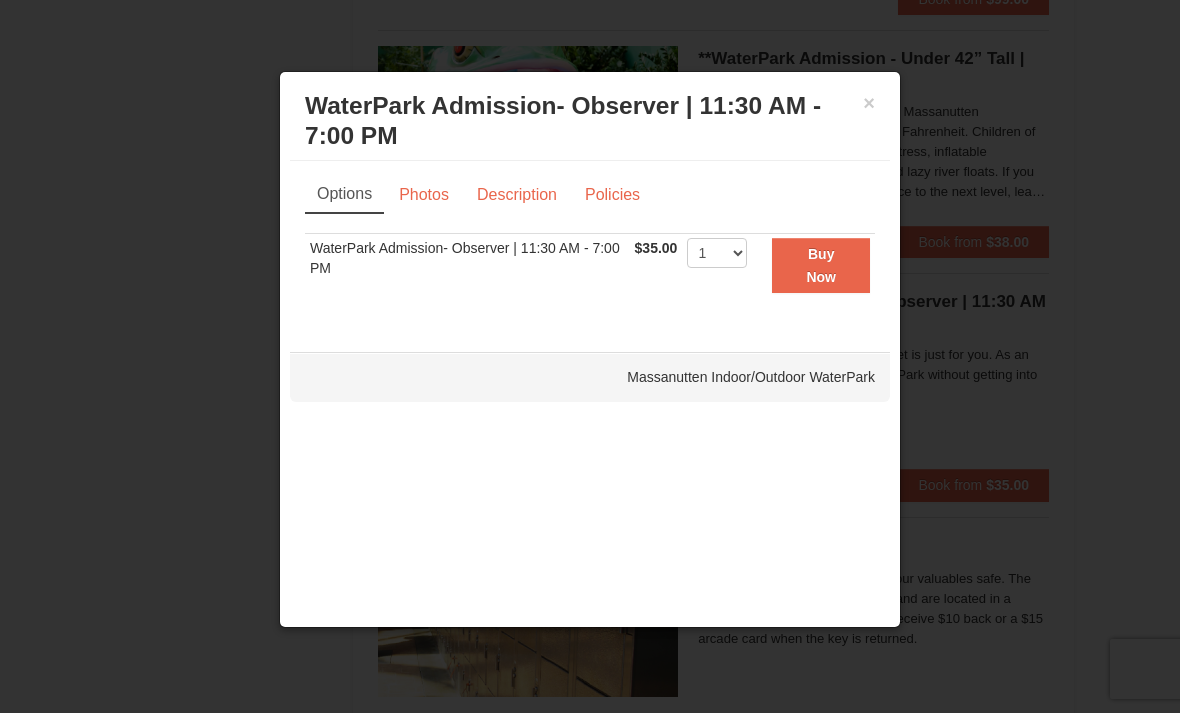 click on "×" at bounding box center [869, 103] 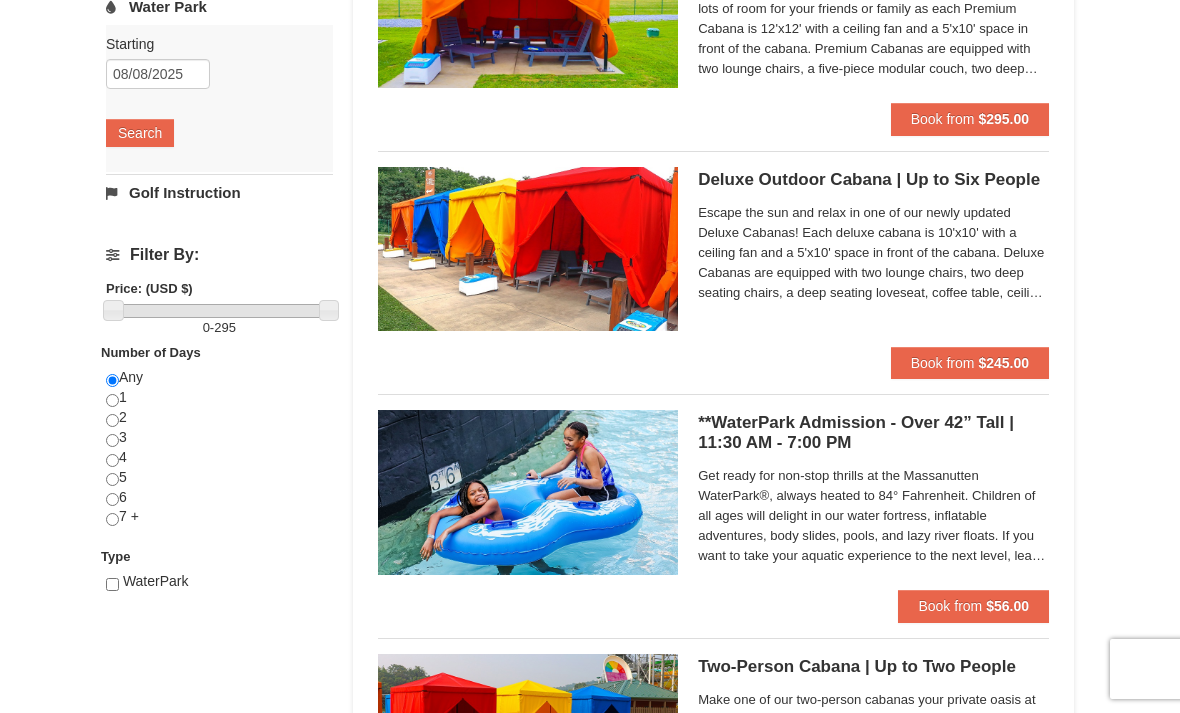 scroll, scrollTop: 540, scrollLeft: 0, axis: vertical 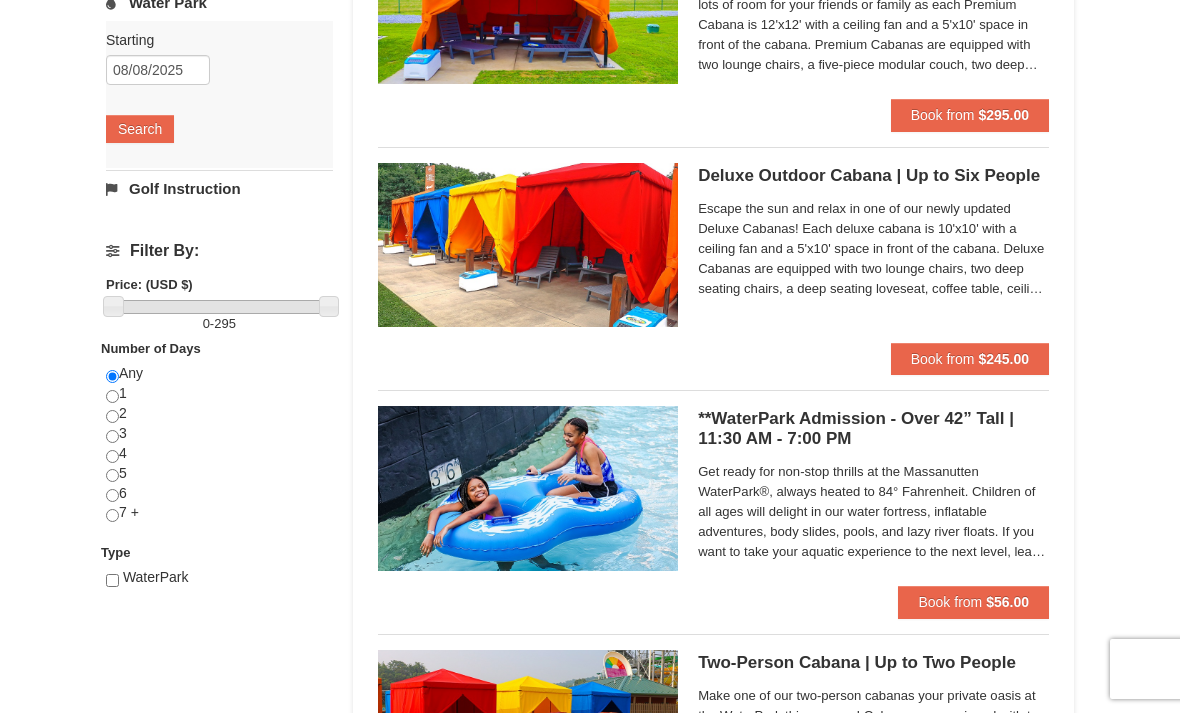 click at bounding box center [528, 488] 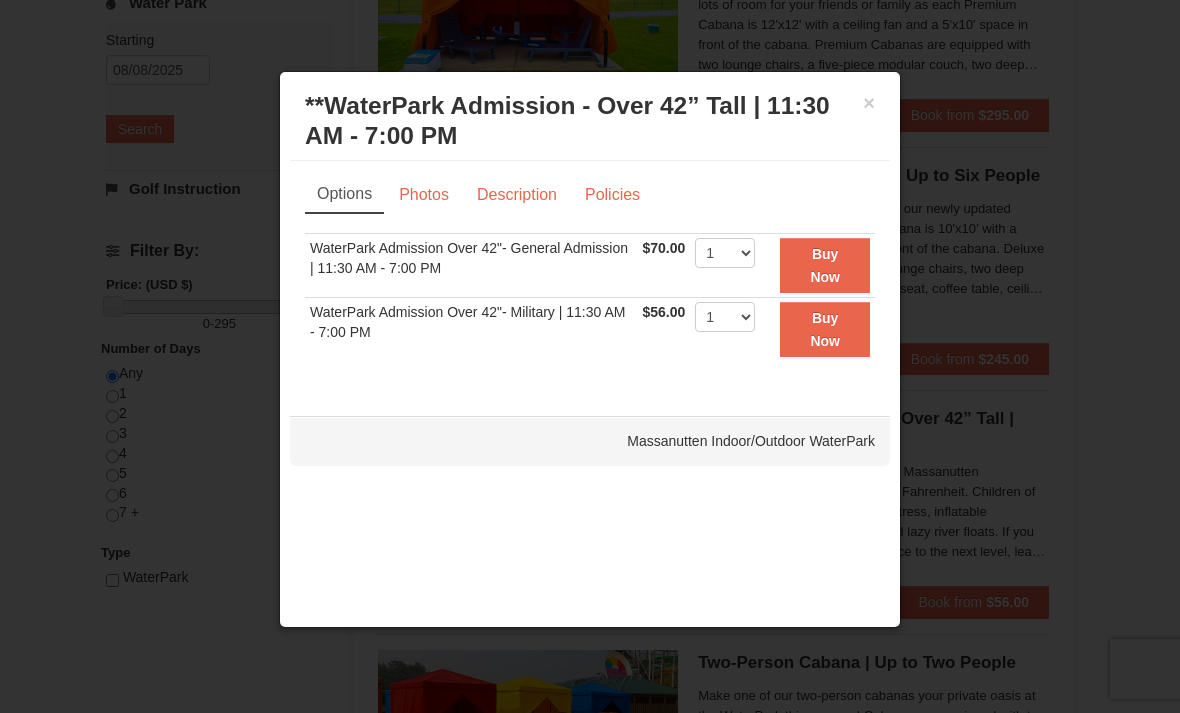 click on "Photos" at bounding box center (424, 195) 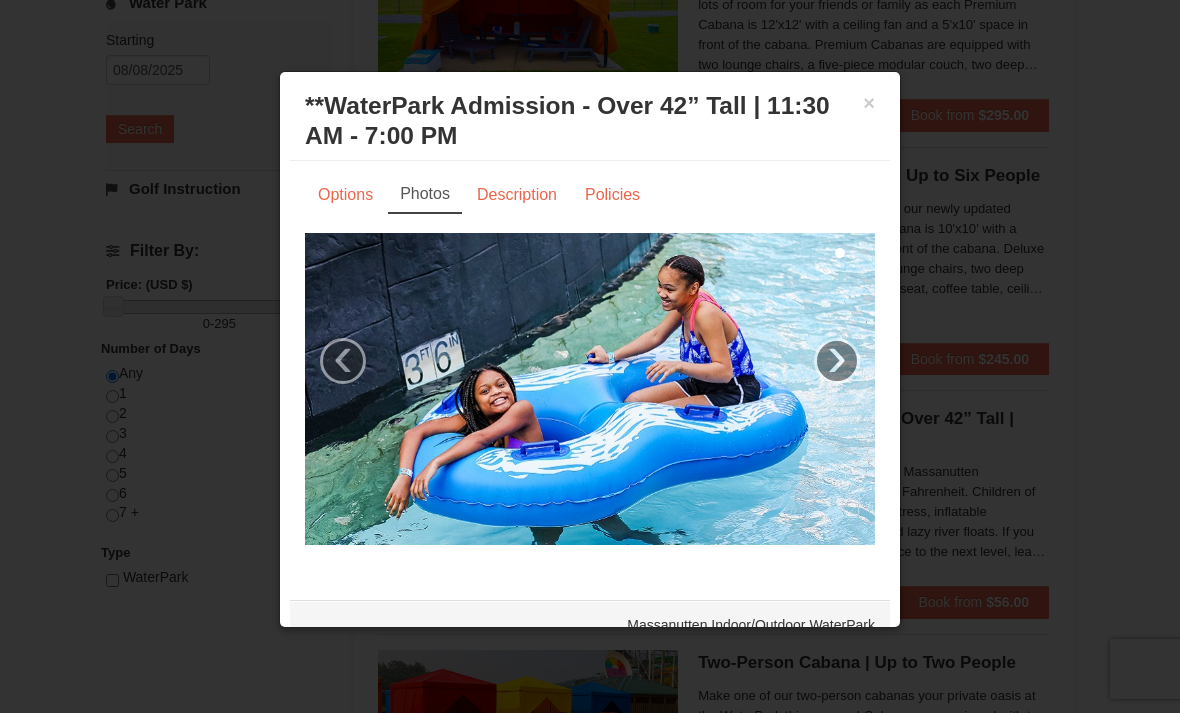 click on "›" at bounding box center [837, 361] 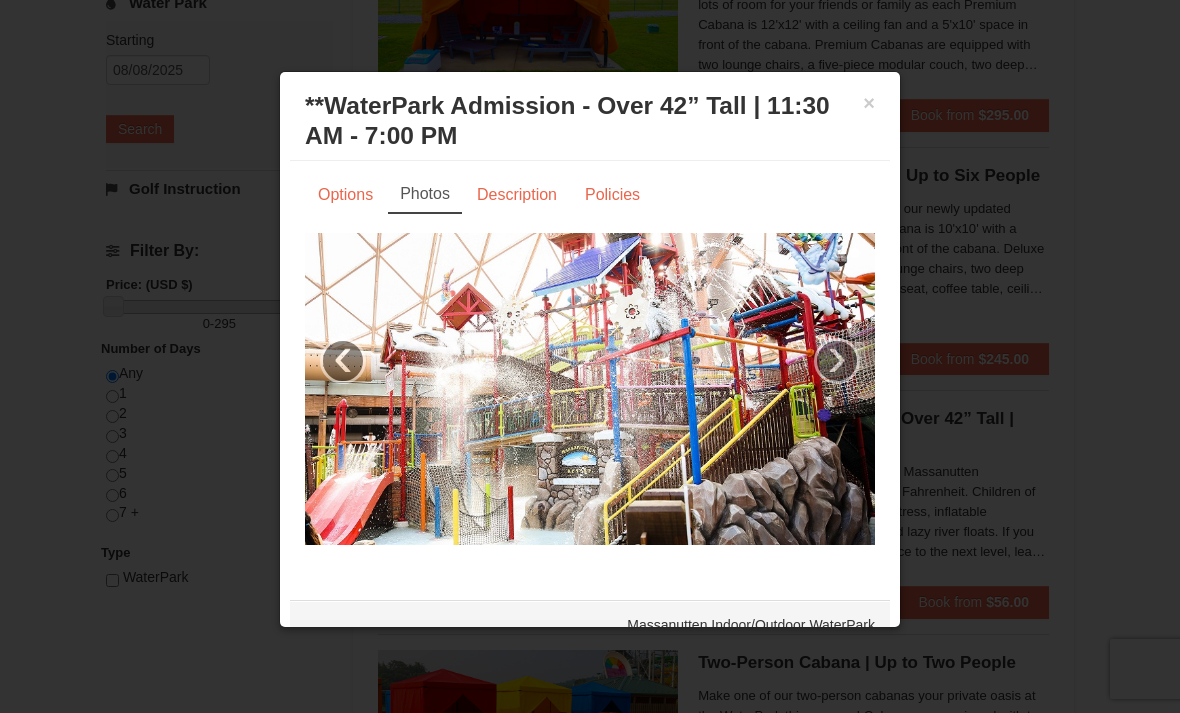 click on "›" at bounding box center (837, 361) 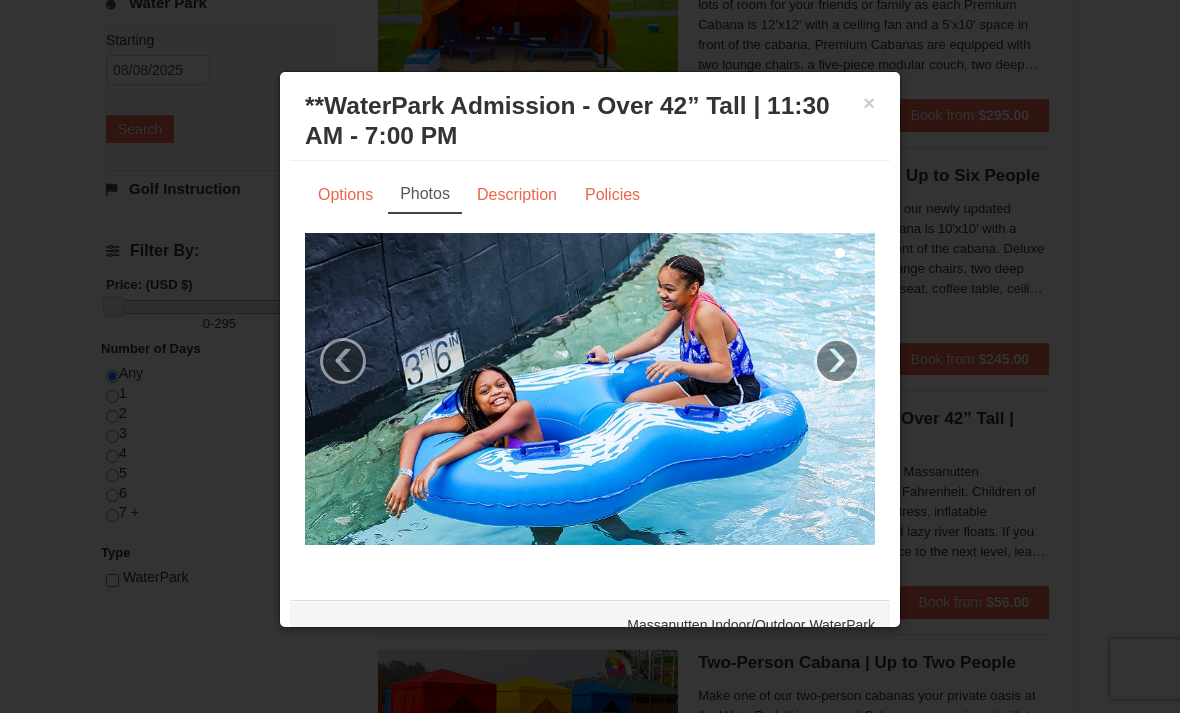 click on "›" at bounding box center [837, 361] 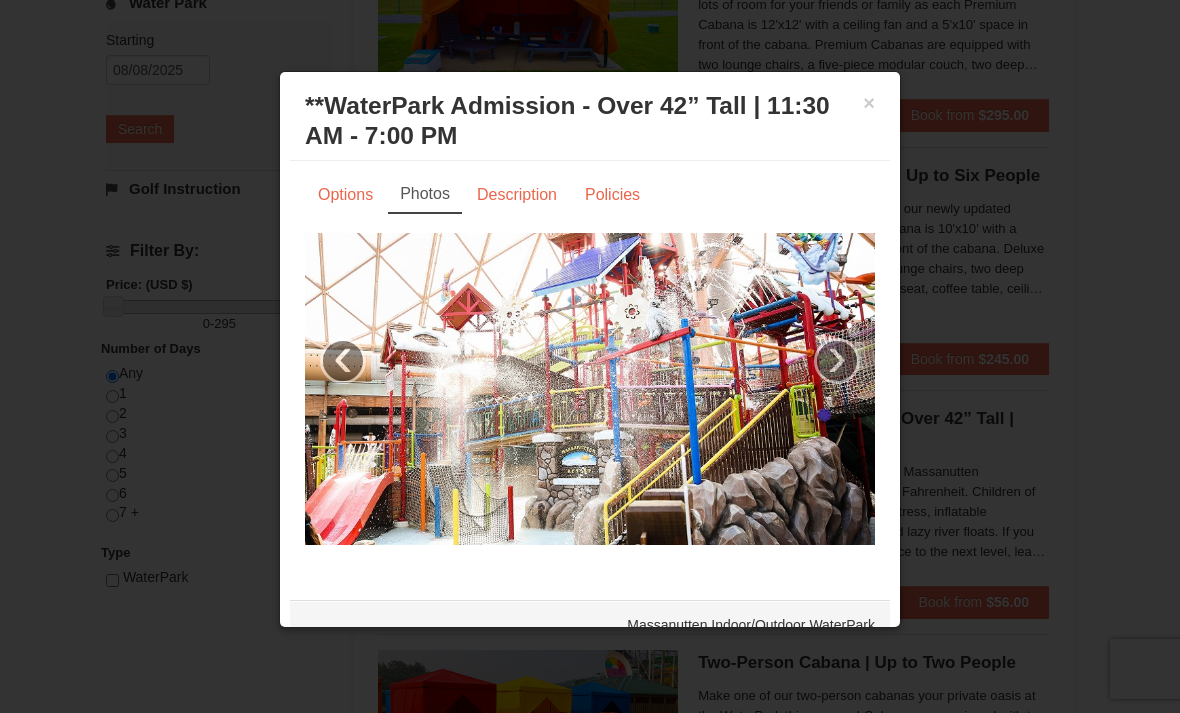 click on "›" at bounding box center [837, 361] 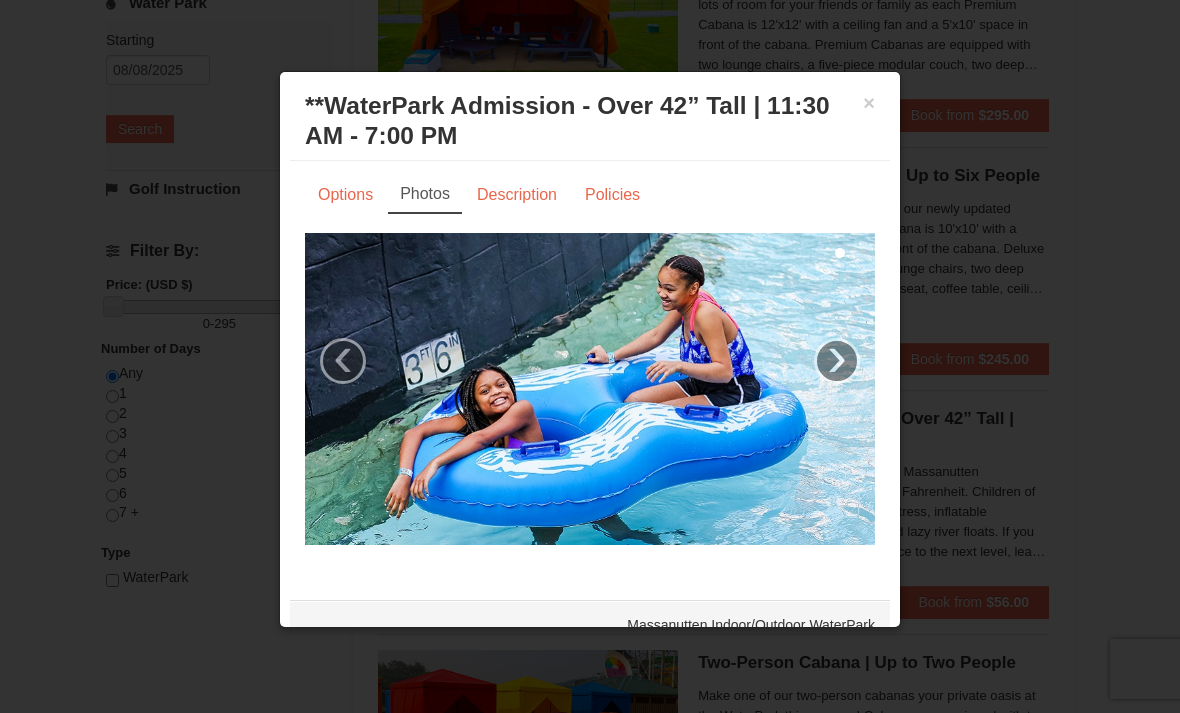 click on "Description" at bounding box center [517, 195] 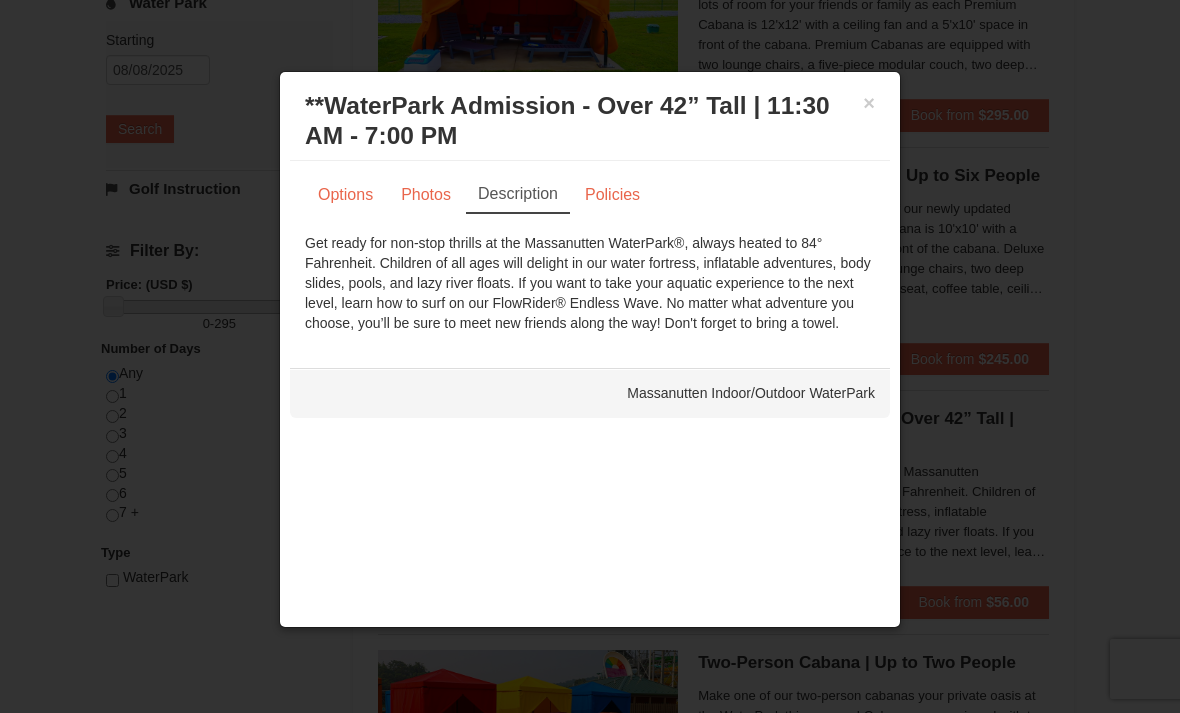 click on "Policies" at bounding box center (612, 195) 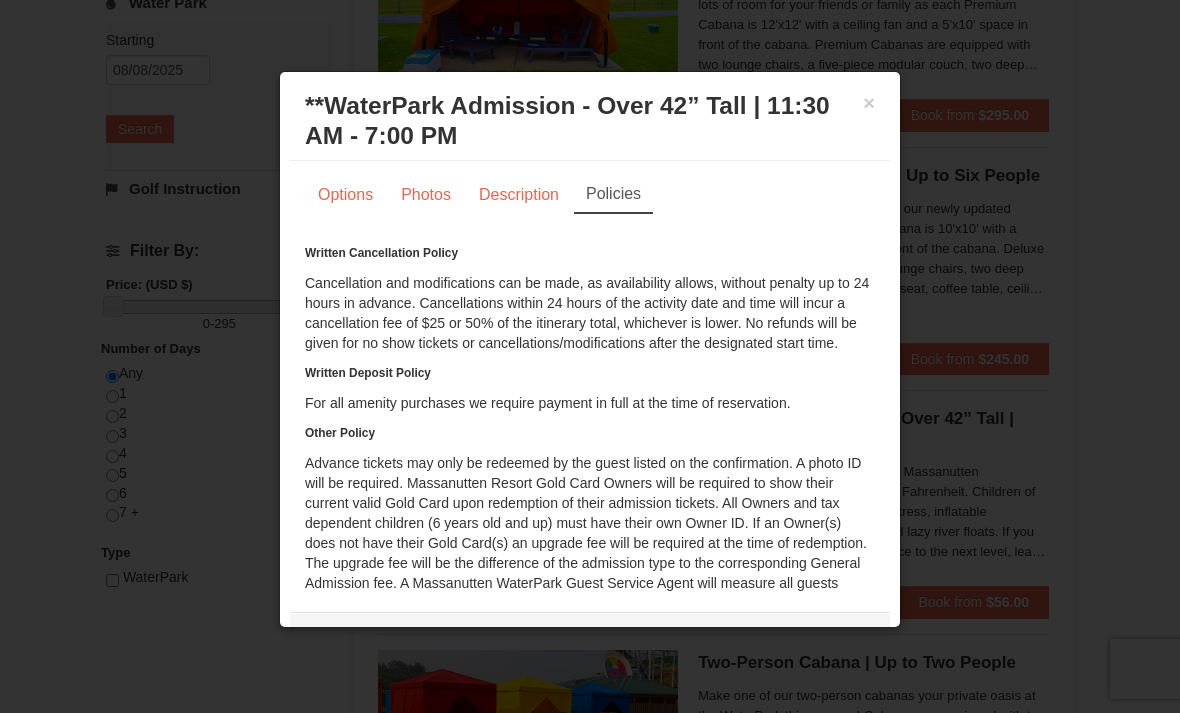 click on "×" at bounding box center [869, 103] 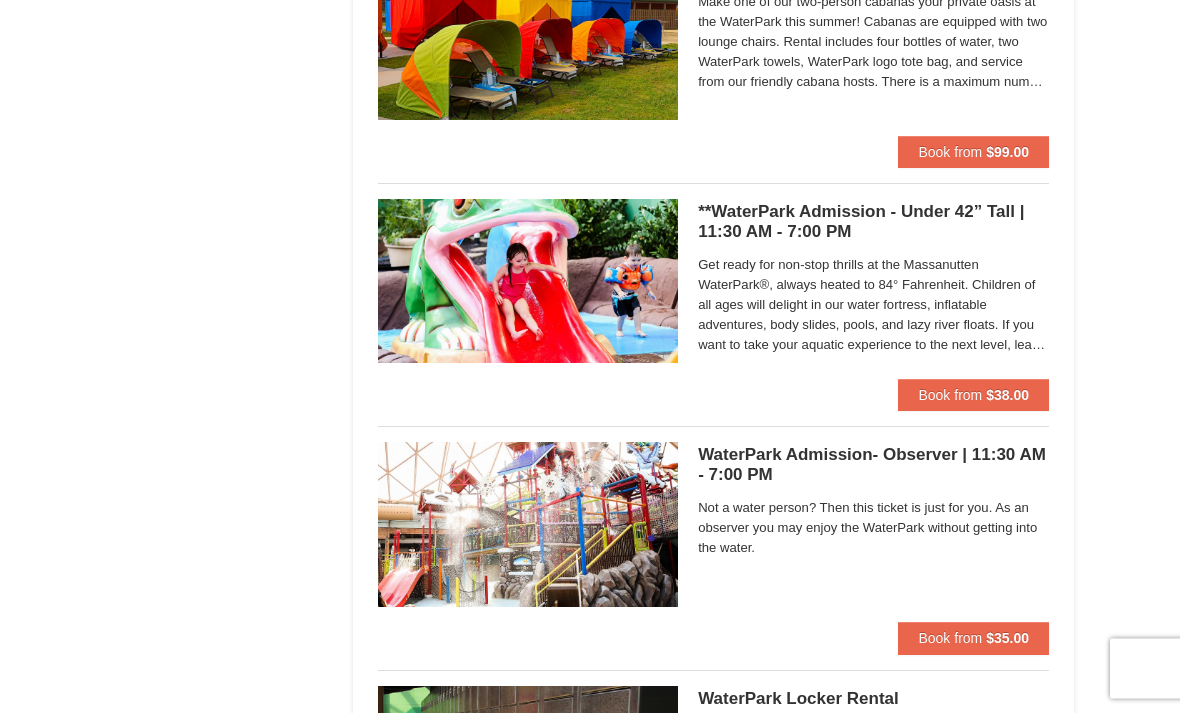 scroll, scrollTop: 1234, scrollLeft: 0, axis: vertical 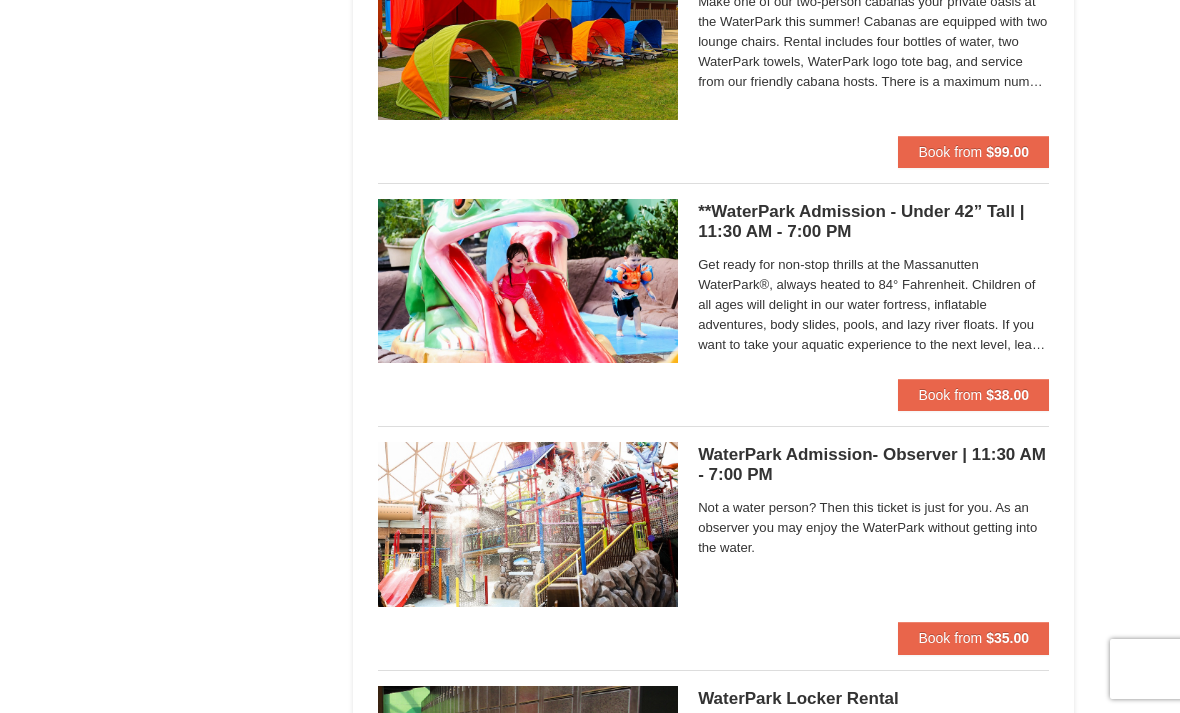 click at bounding box center [528, 524] 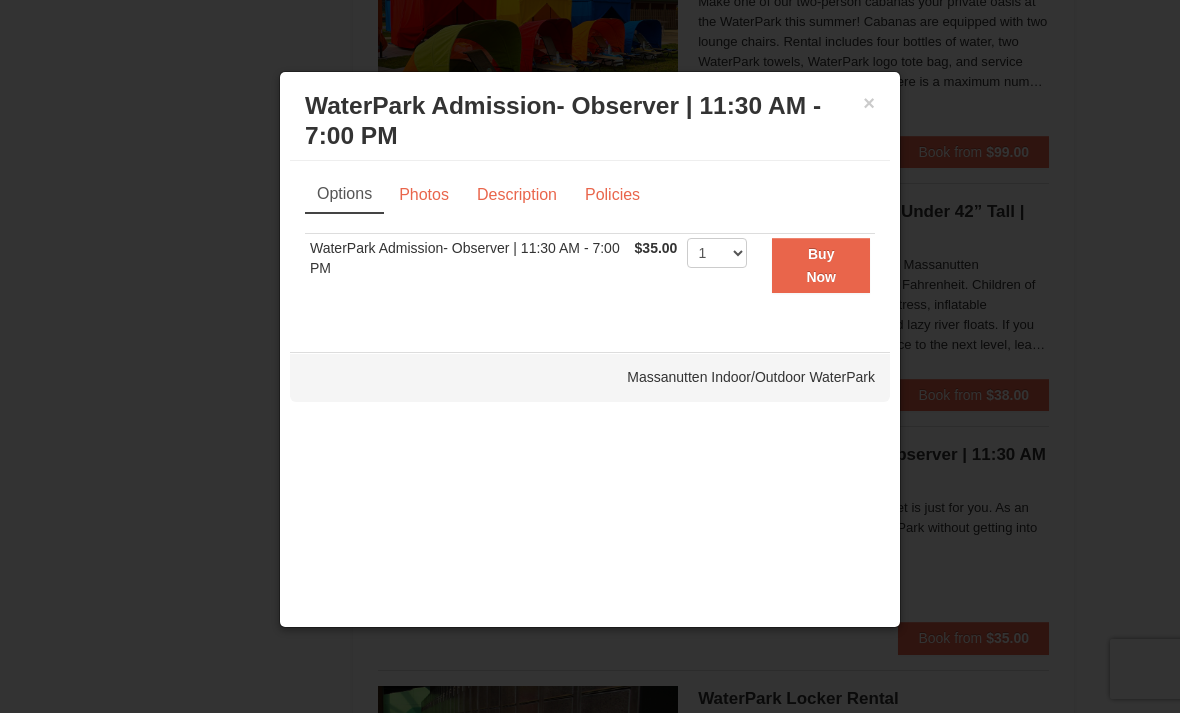 click on "Photos" at bounding box center (424, 195) 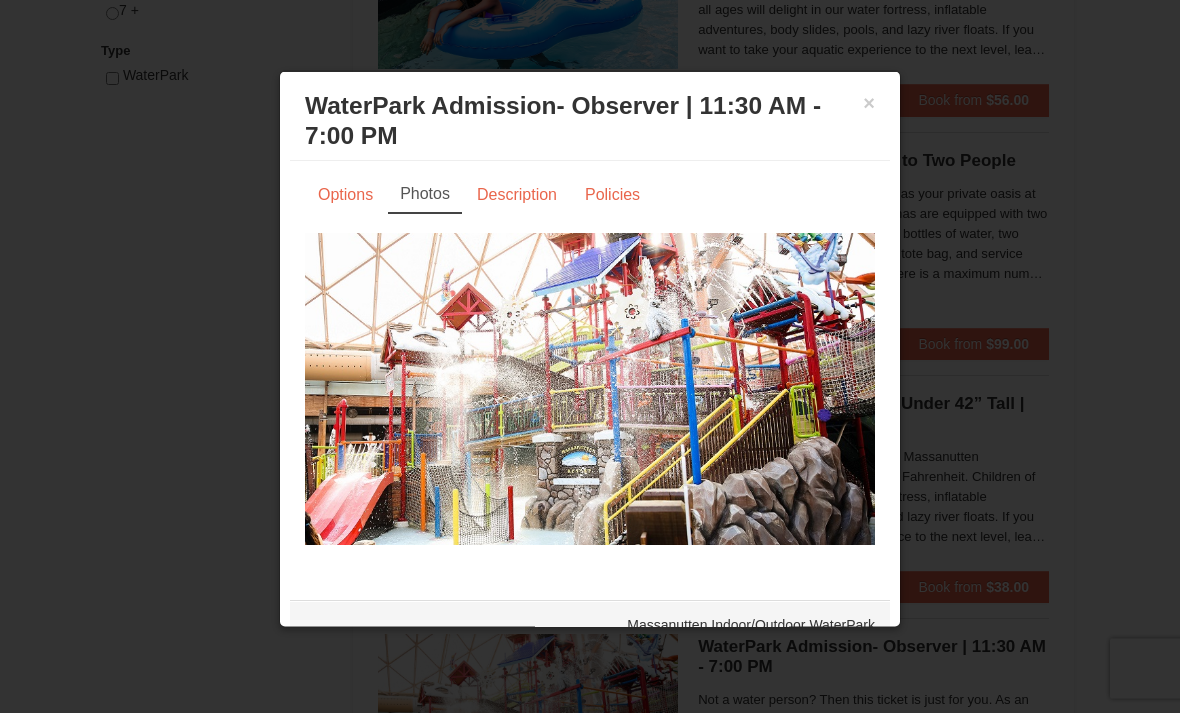 scroll, scrollTop: 1026, scrollLeft: 0, axis: vertical 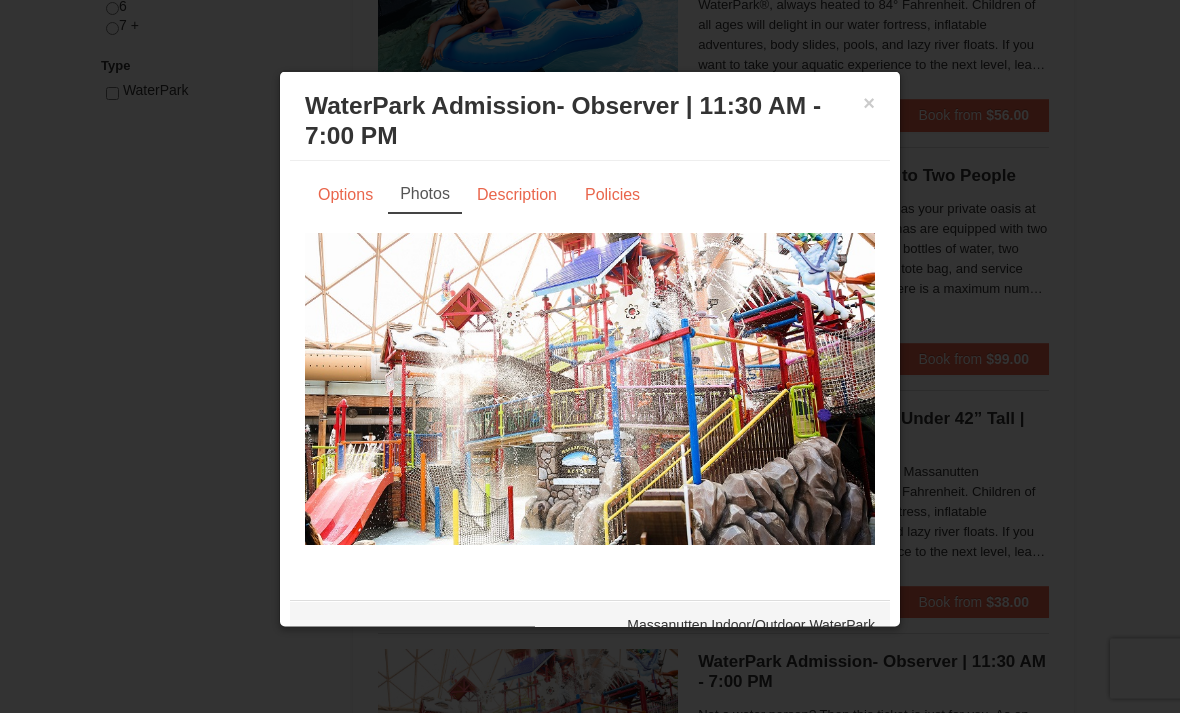 click on "Description" at bounding box center [517, 195] 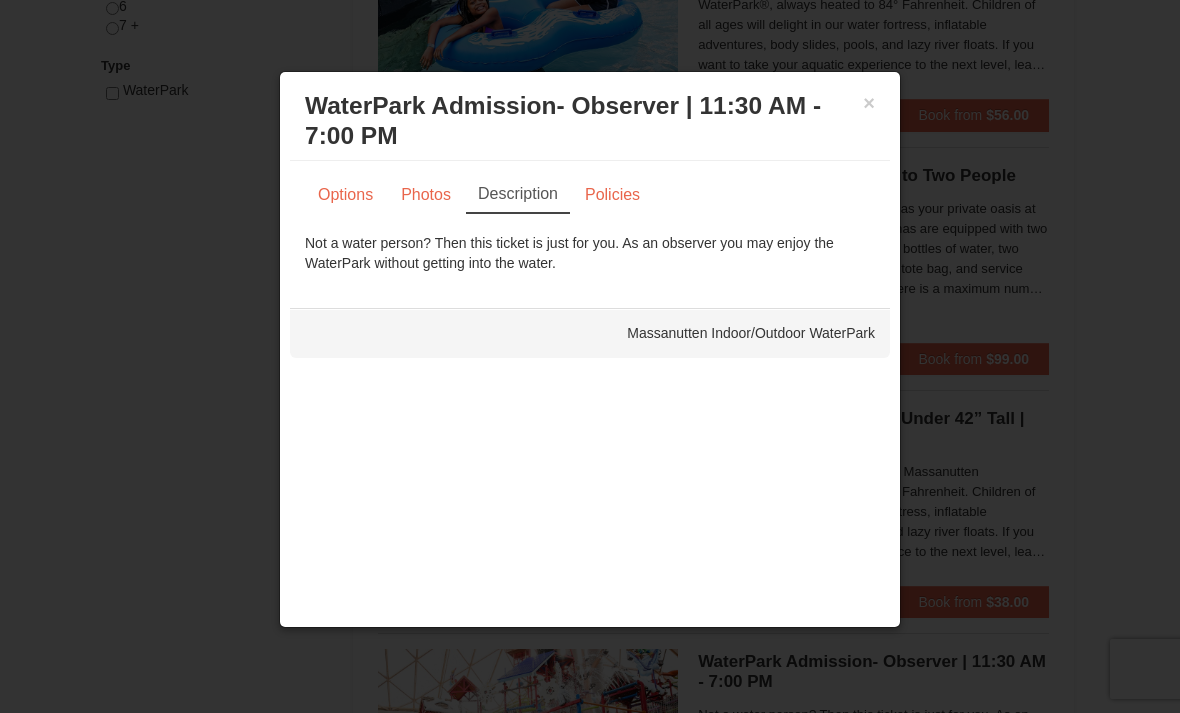 click on "×" at bounding box center [869, 103] 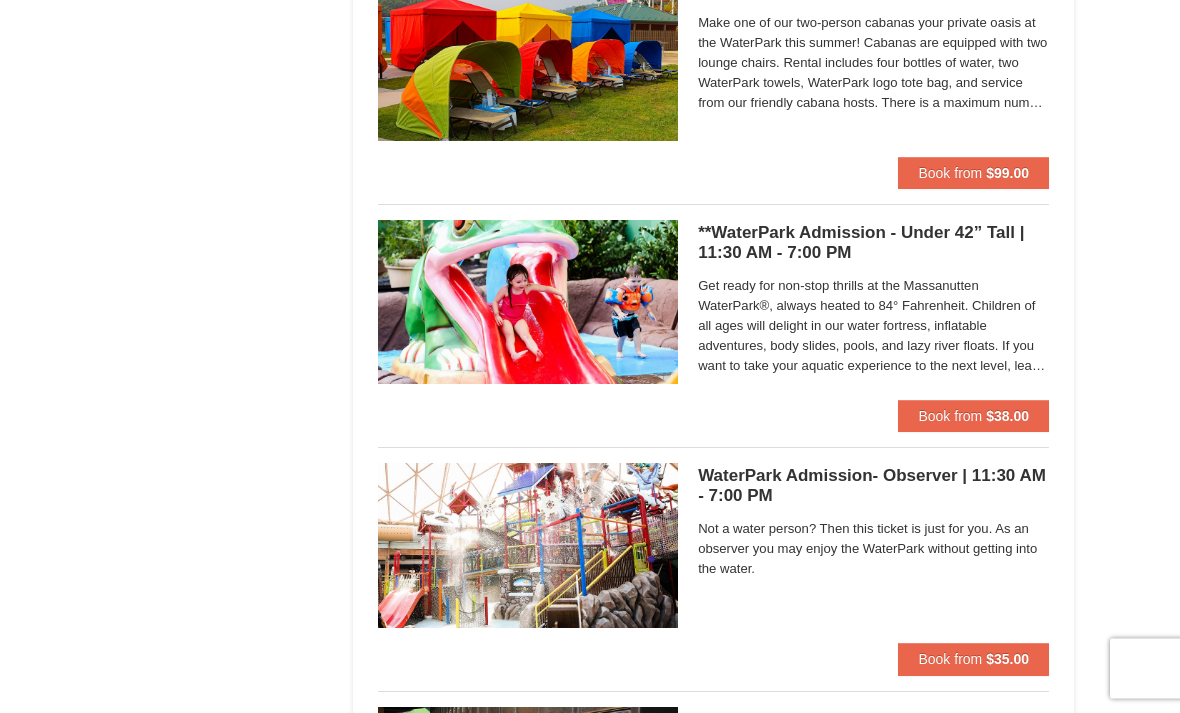 click at bounding box center (528, 303) 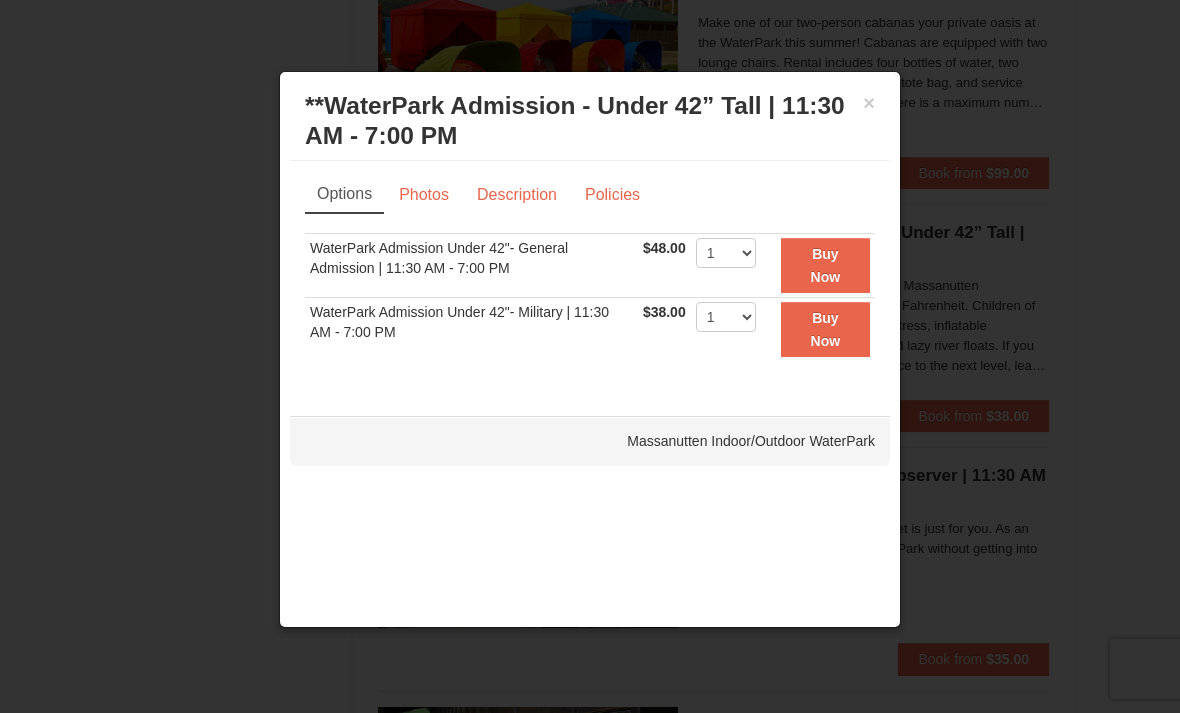 click on "Photos" at bounding box center (424, 195) 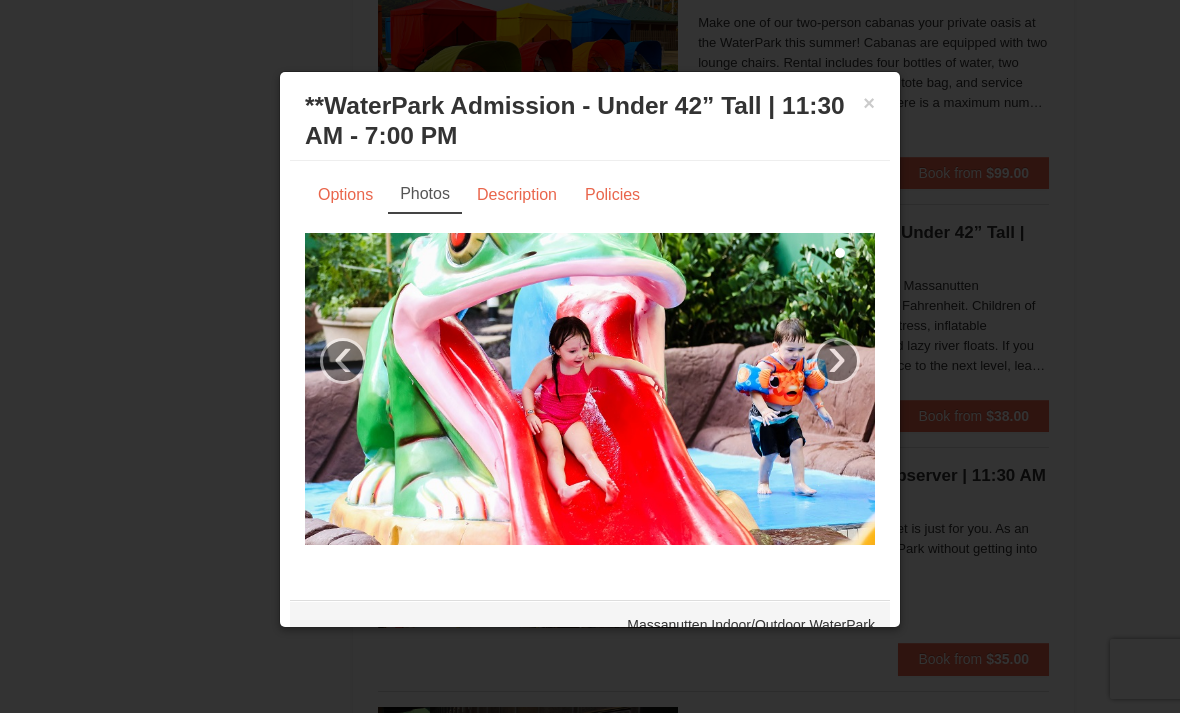 click on "›" at bounding box center [837, 361] 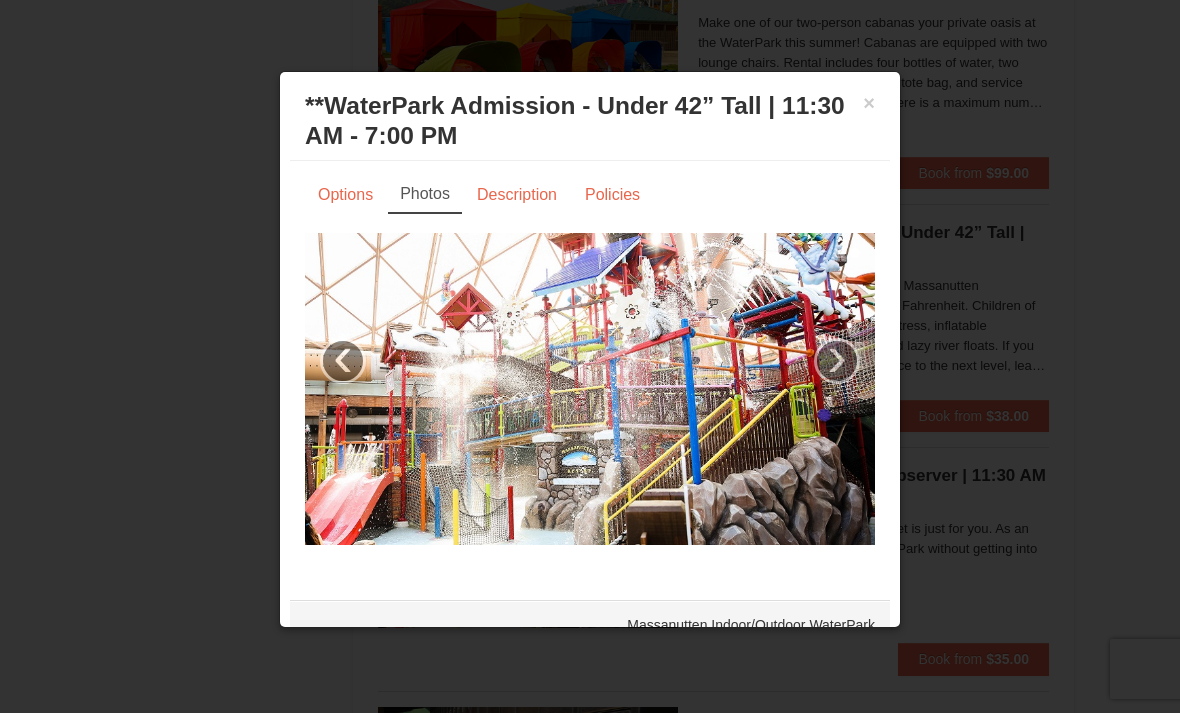 click on "›" at bounding box center [837, 361] 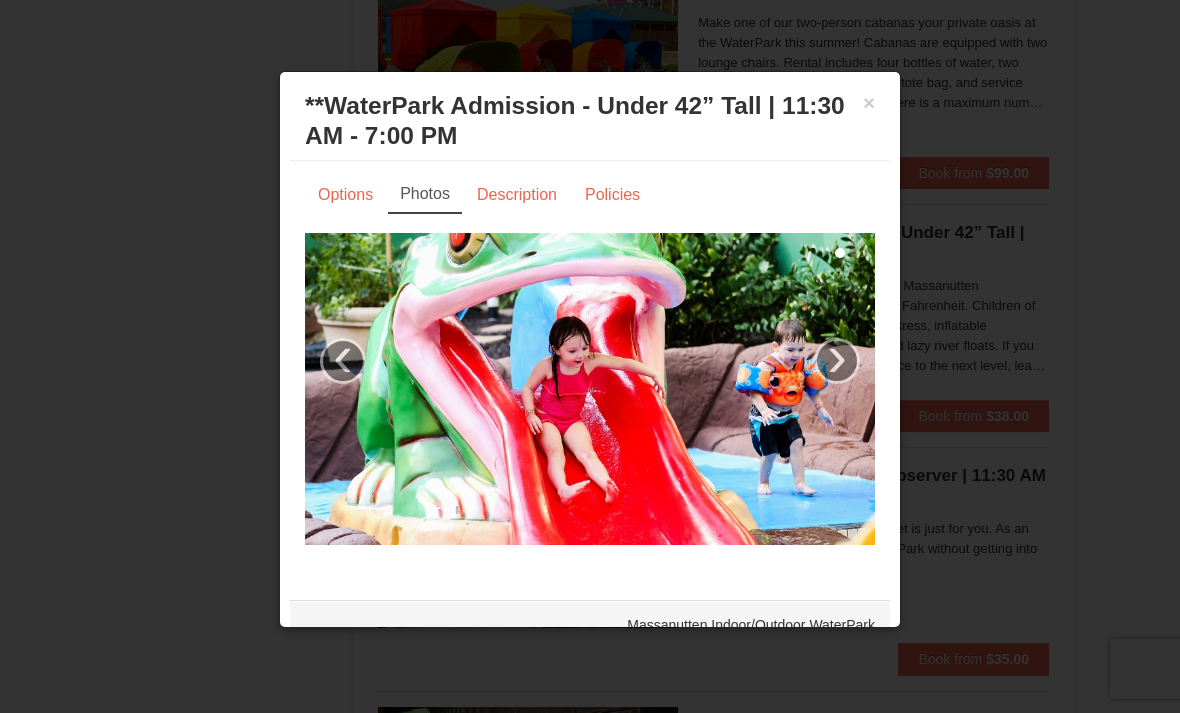 click on "›" at bounding box center [837, 361] 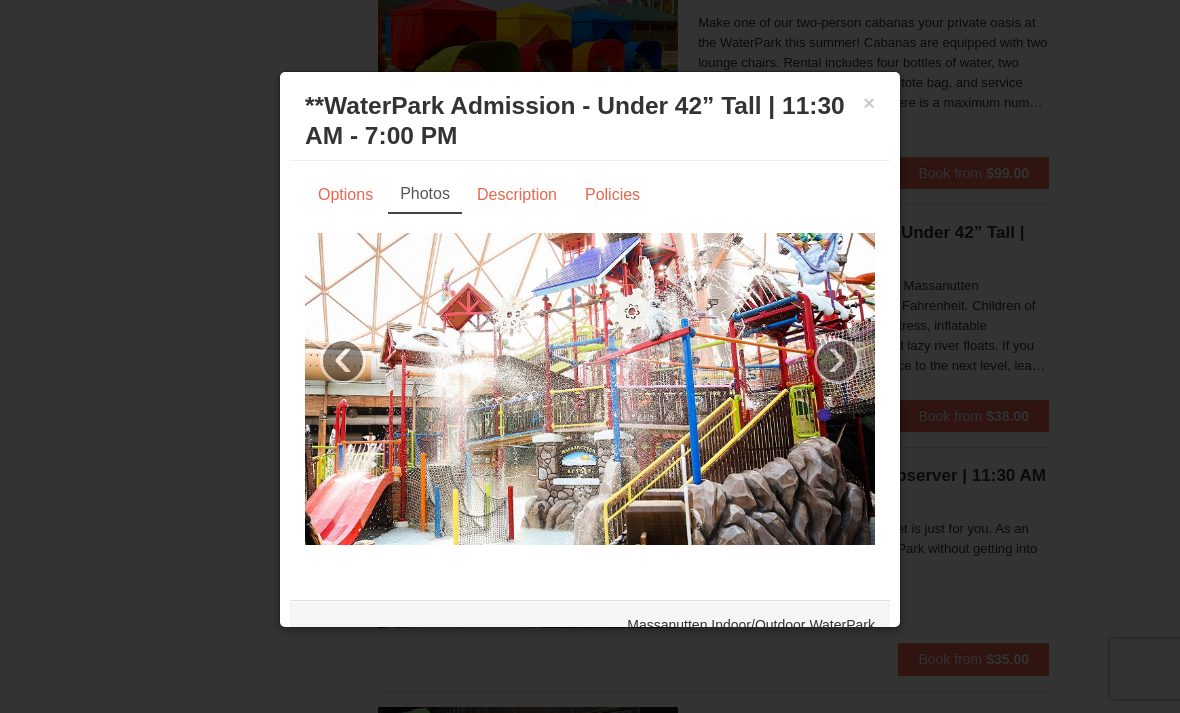 click on "×" at bounding box center [869, 103] 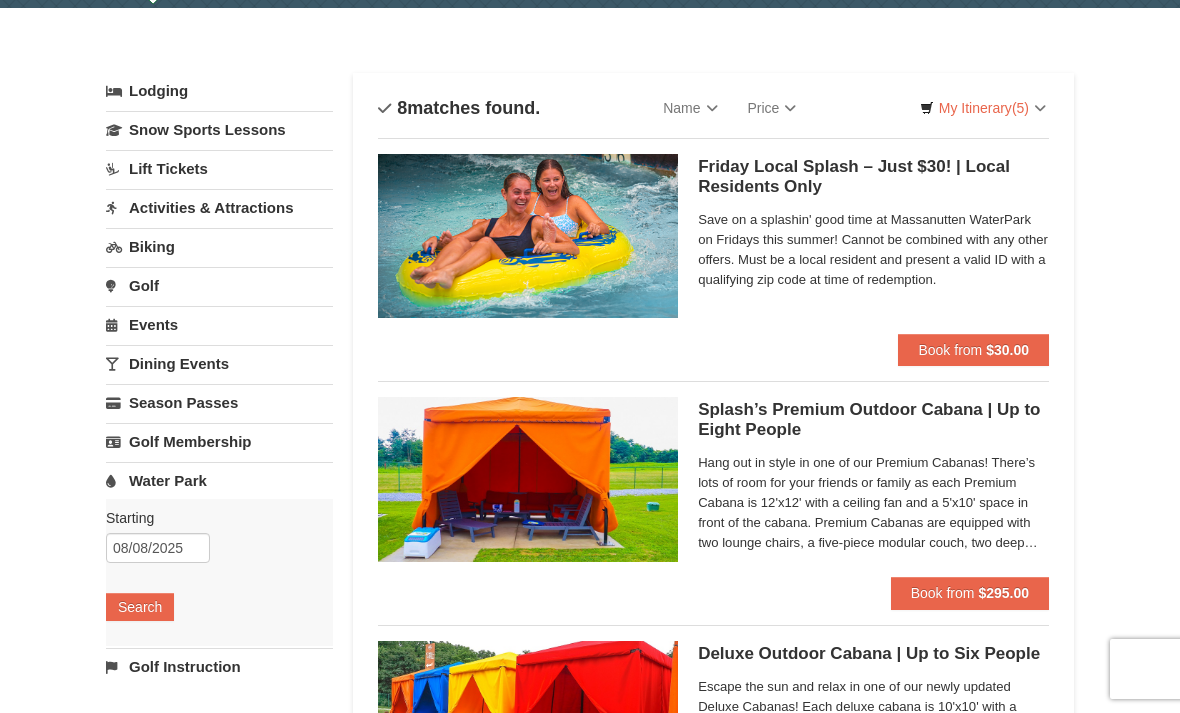 scroll, scrollTop: 61, scrollLeft: 0, axis: vertical 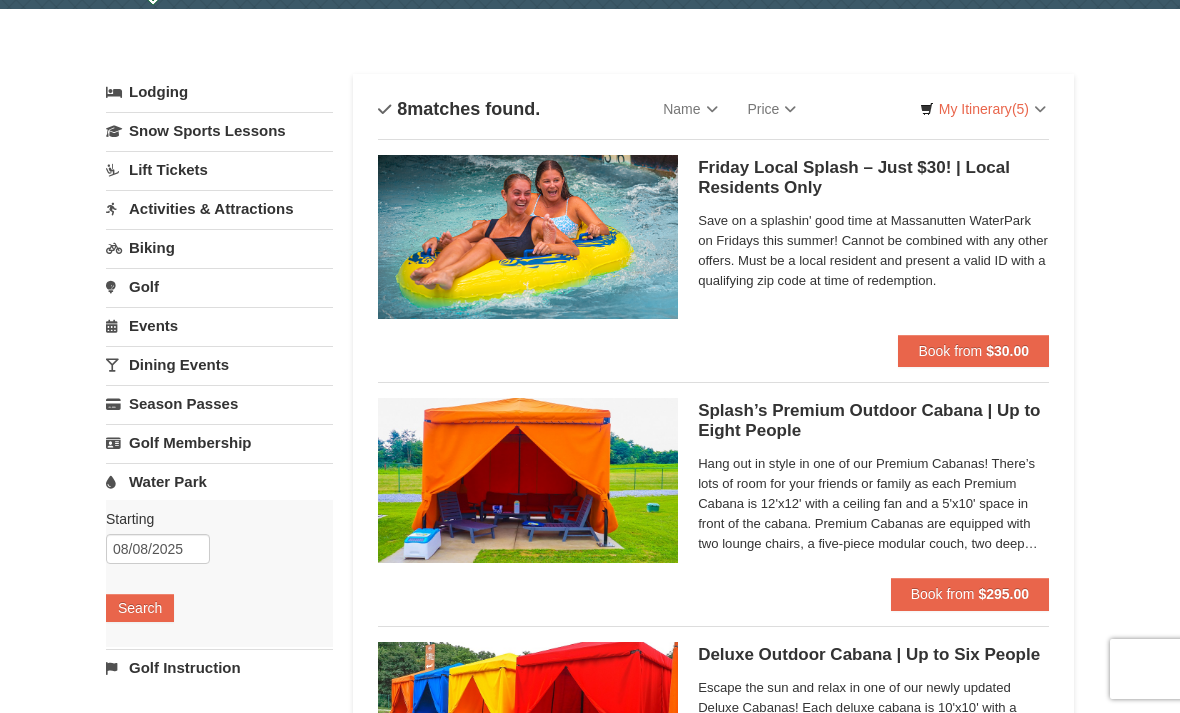 click on "Season Passes" at bounding box center [219, 403] 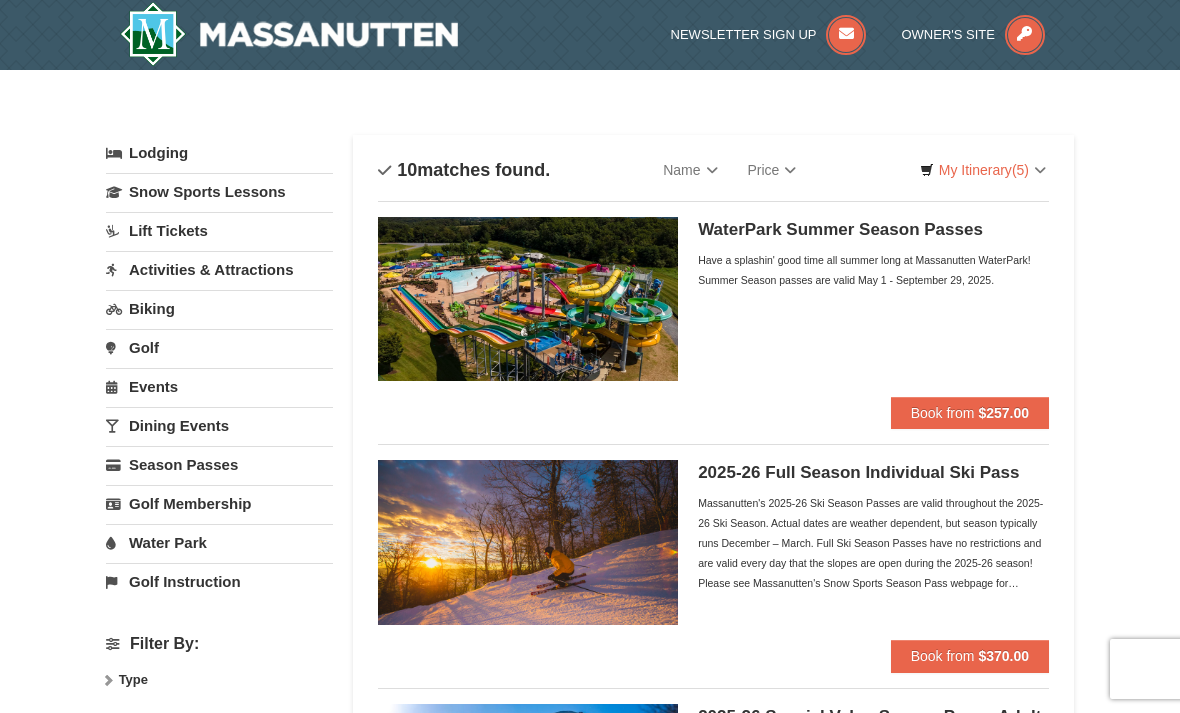 scroll, scrollTop: 0, scrollLeft: 0, axis: both 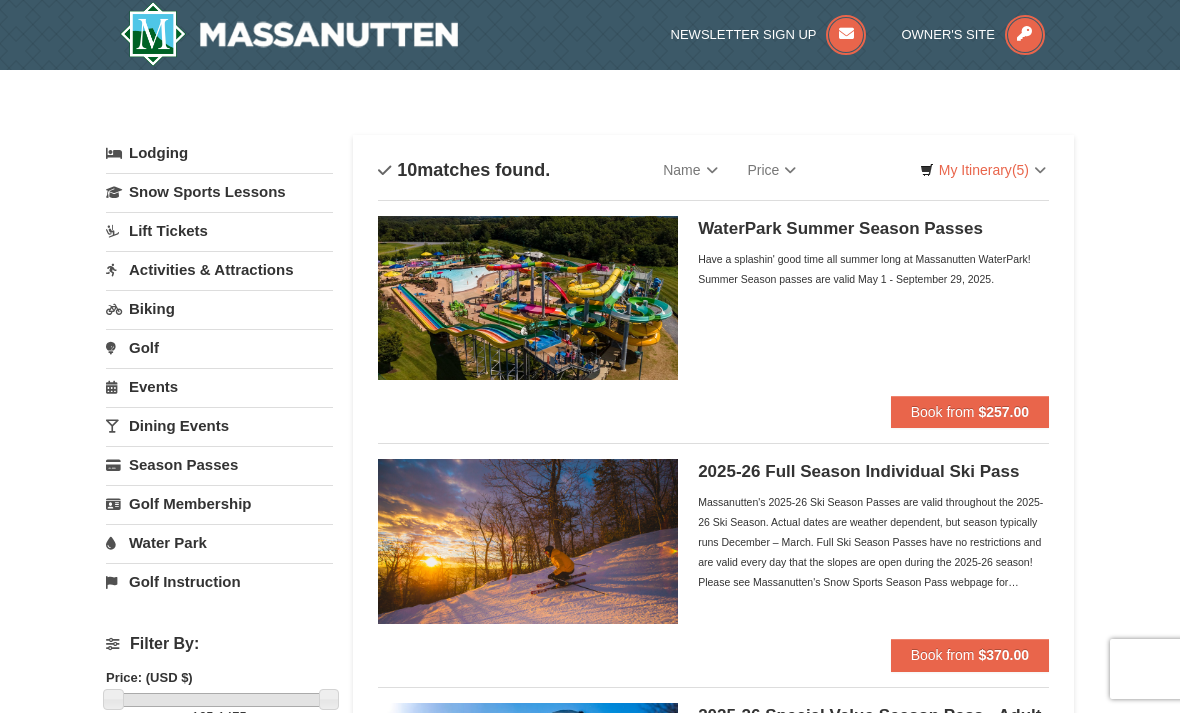 click on "WaterPark Summer Season Passes
Have a splashin' good time all summer long at Massanutten WaterPark! Summer Season passes are valid May 1 - September 29, 2025." at bounding box center [873, 306] 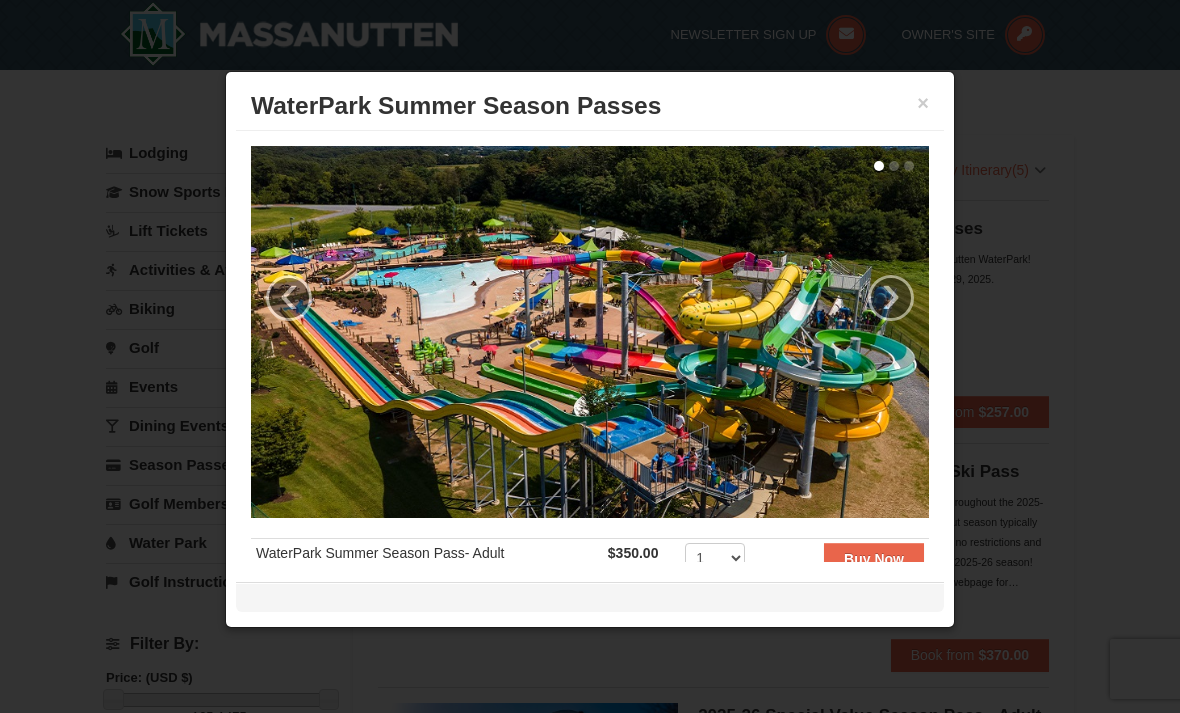scroll, scrollTop: 0, scrollLeft: 0, axis: both 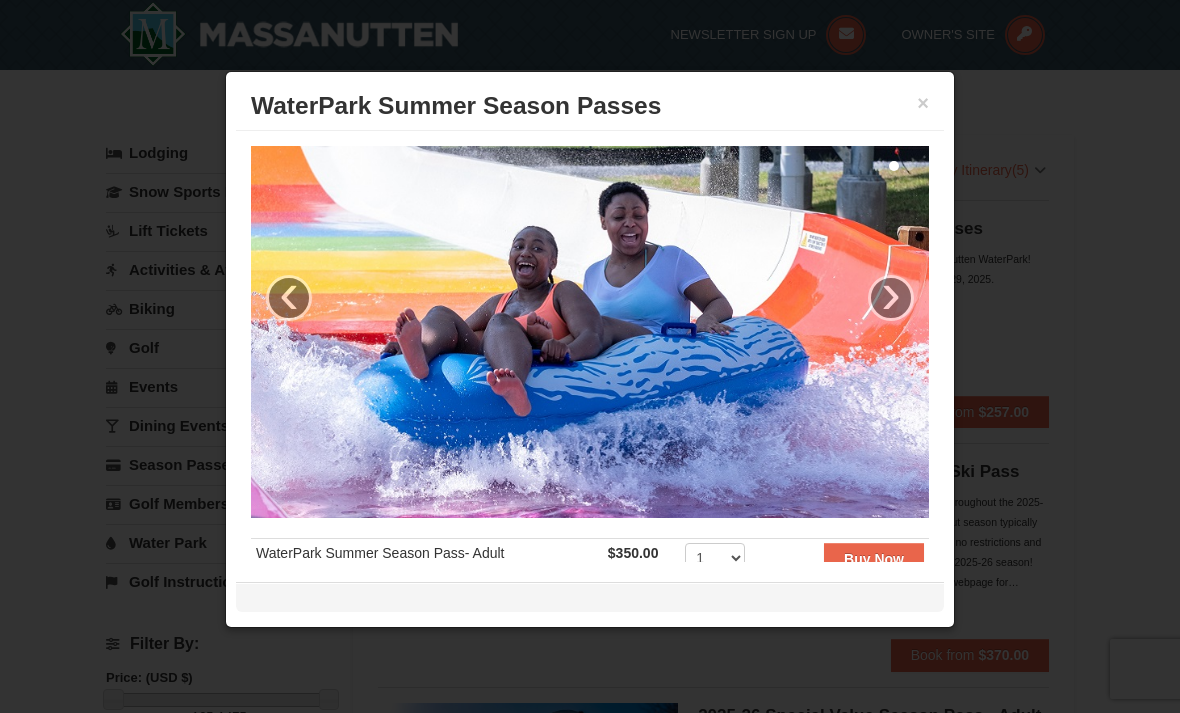 click on "›" at bounding box center (891, 298) 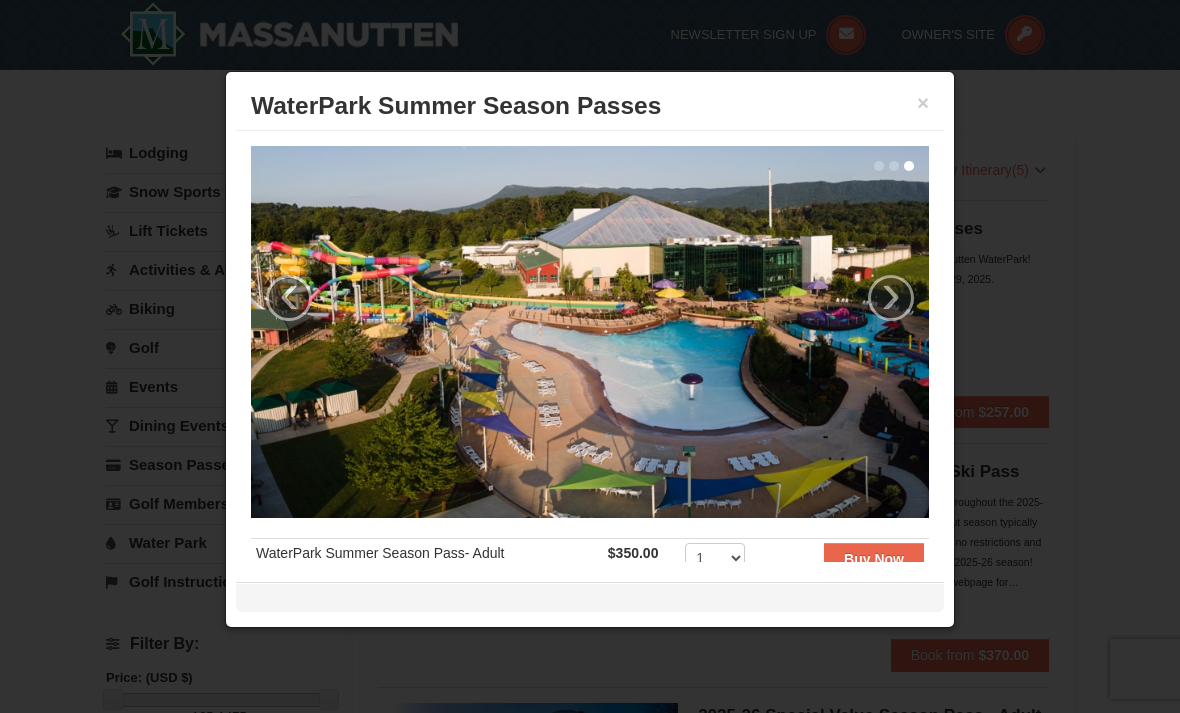 click on "›" at bounding box center (891, 298) 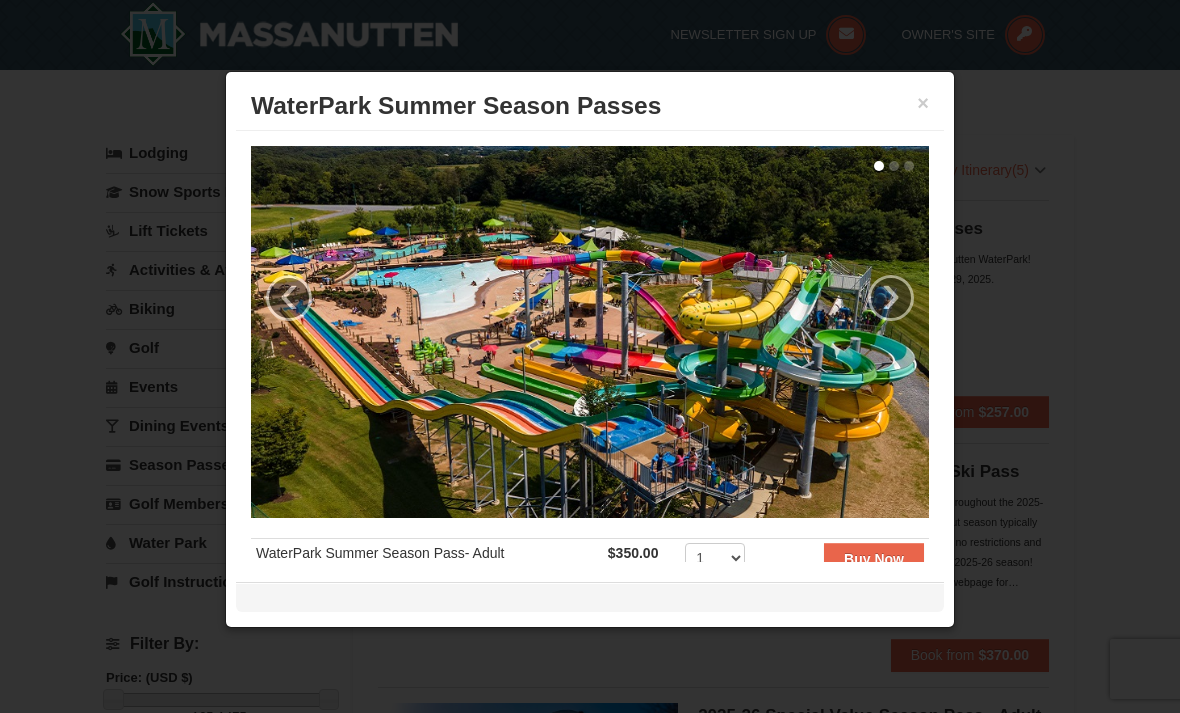 click on "×" at bounding box center [923, 103] 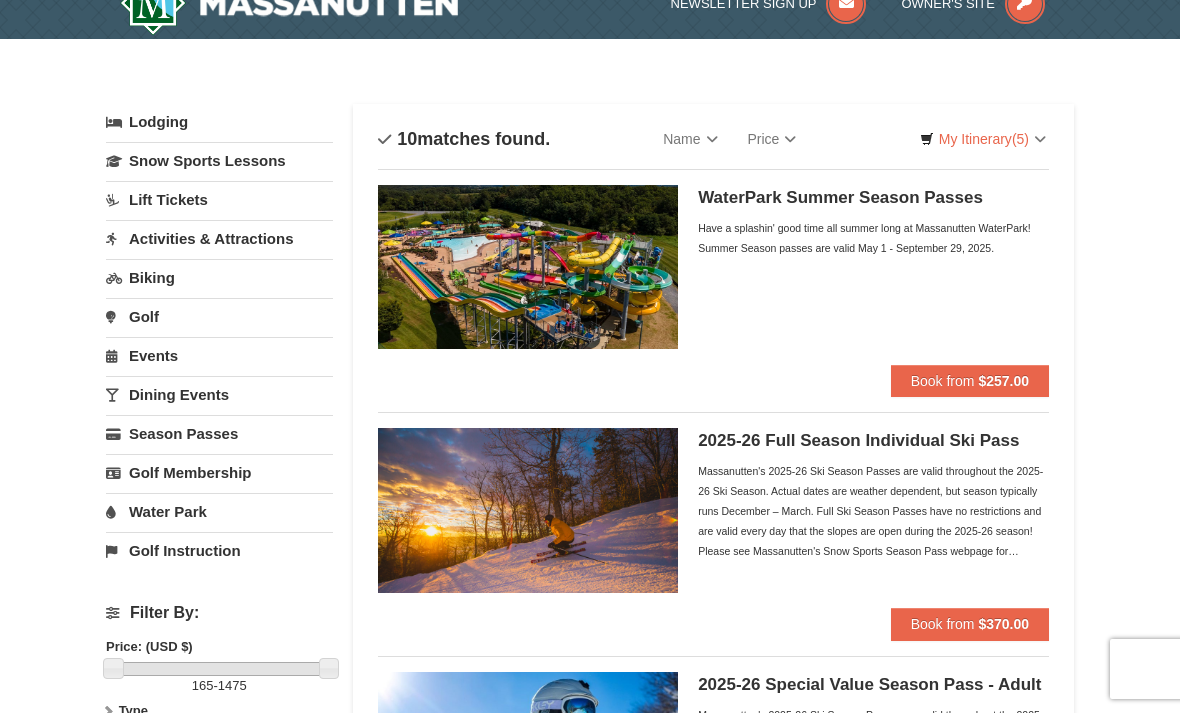 scroll, scrollTop: 33, scrollLeft: 0, axis: vertical 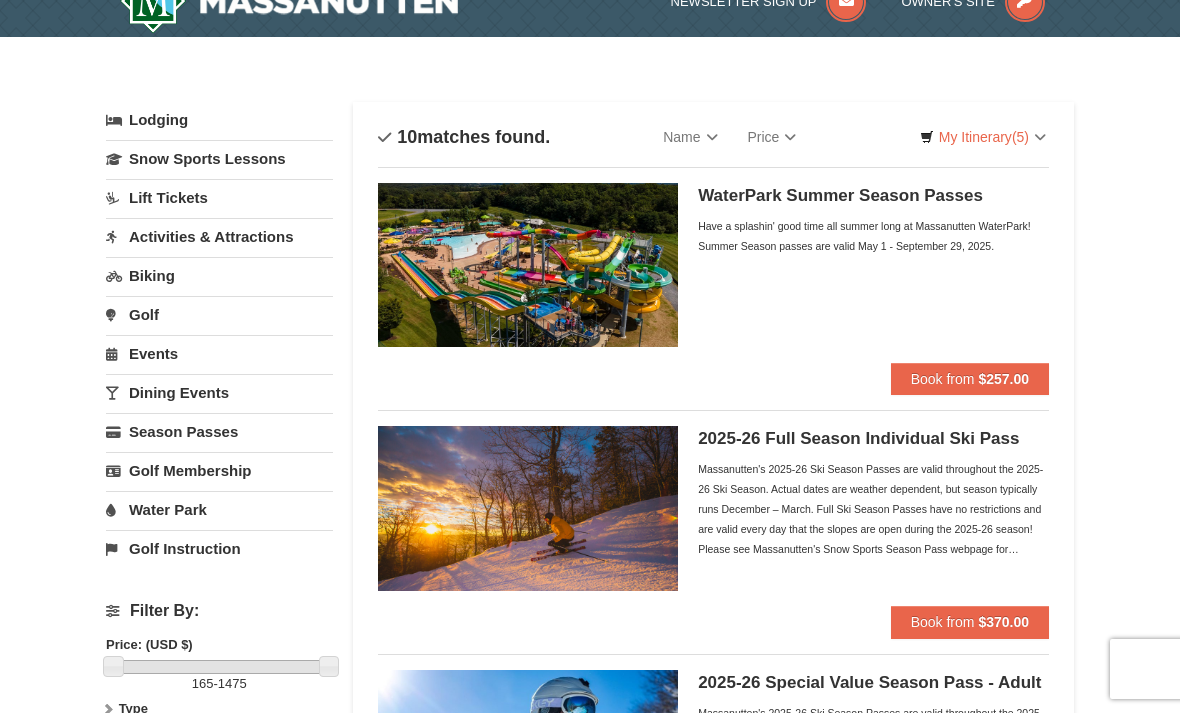 click on "Events" at bounding box center (219, 353) 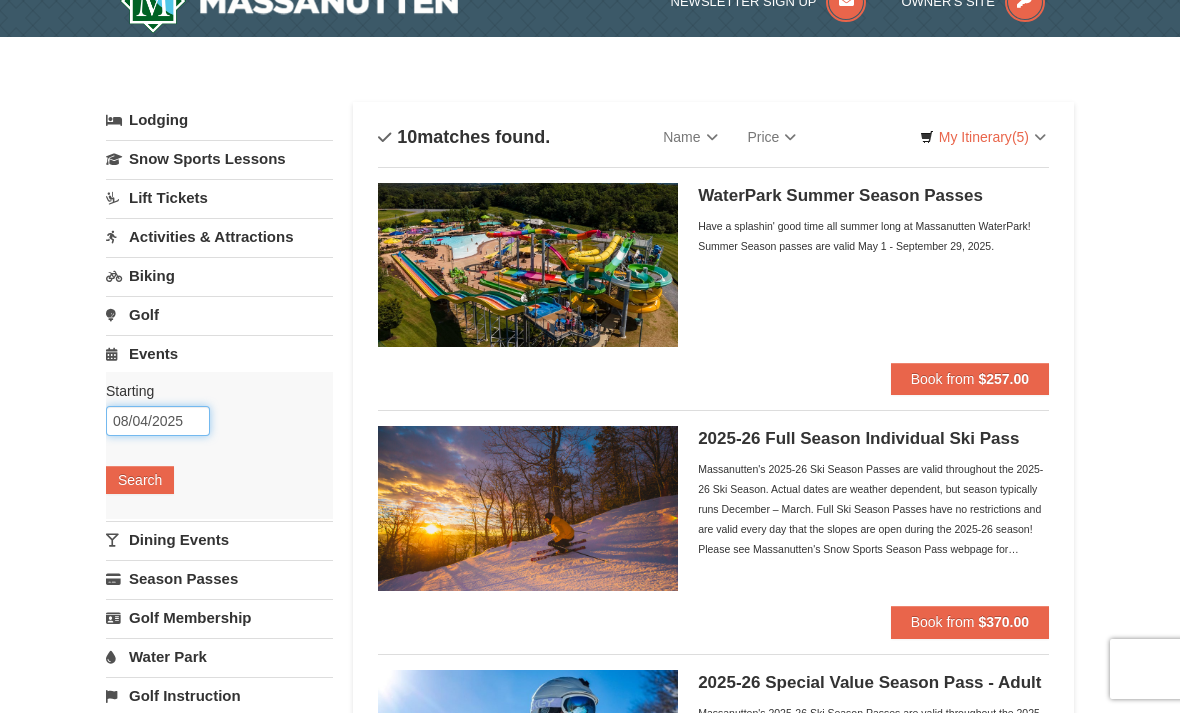 click on "08/04/2025" at bounding box center (158, 421) 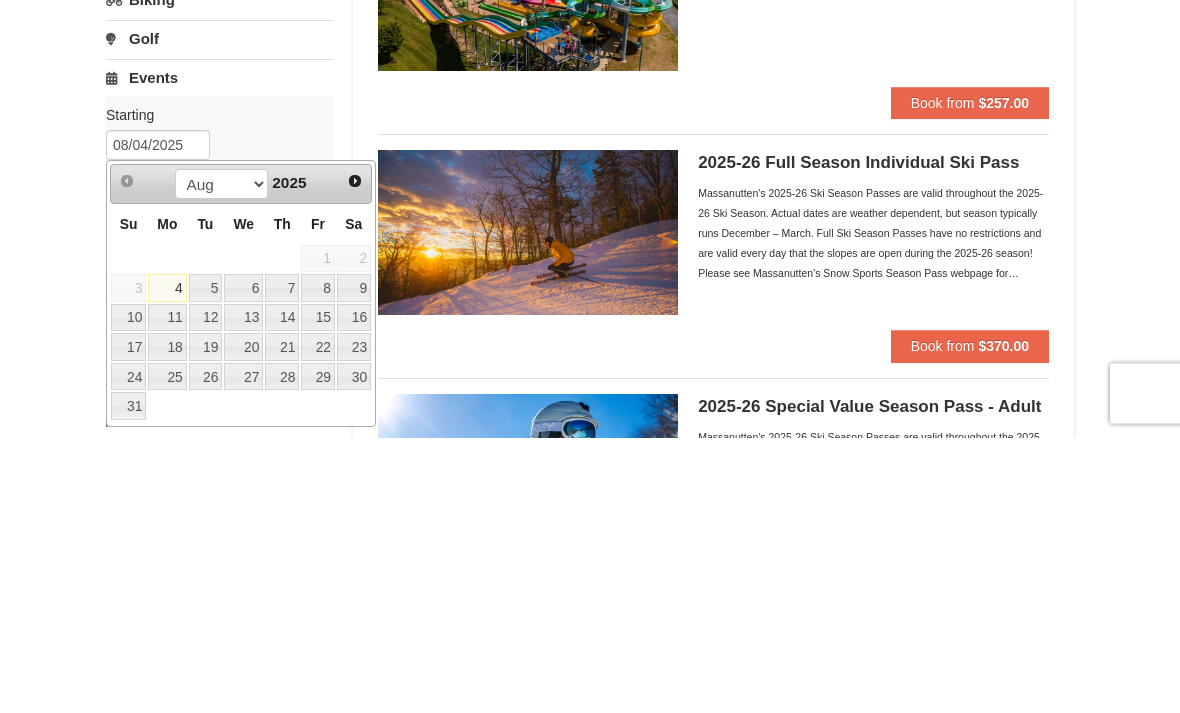 click on "8" at bounding box center (318, 564) 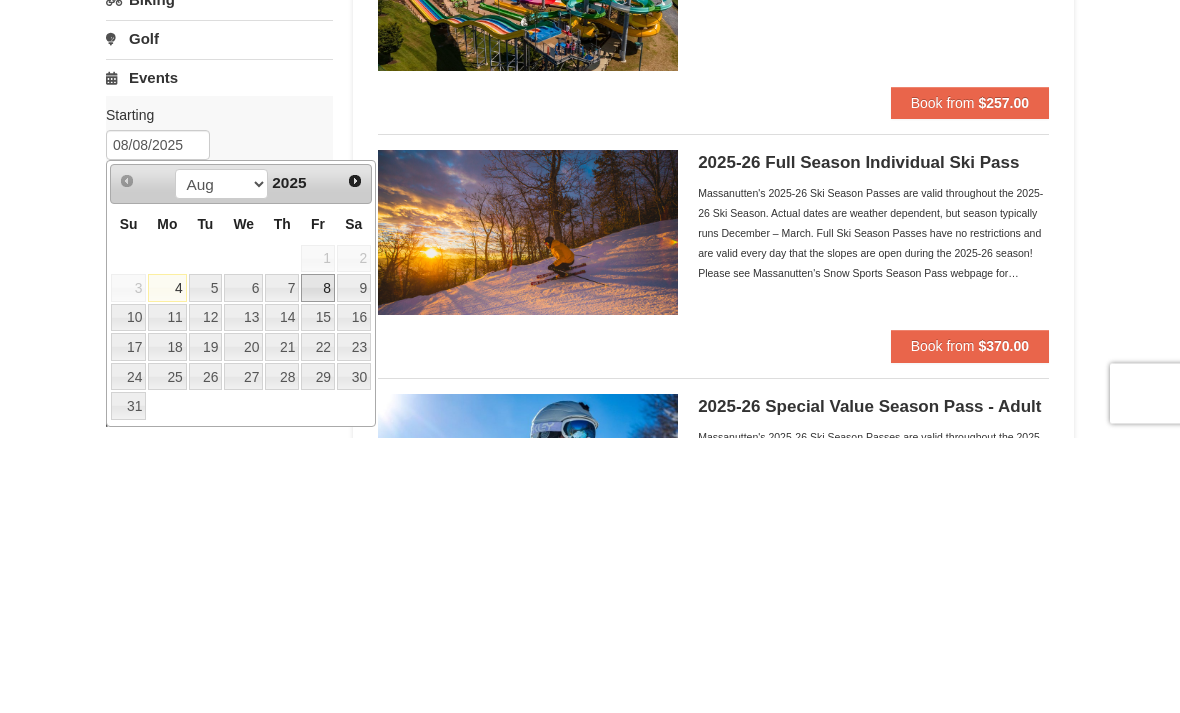 scroll, scrollTop: 309, scrollLeft: 0, axis: vertical 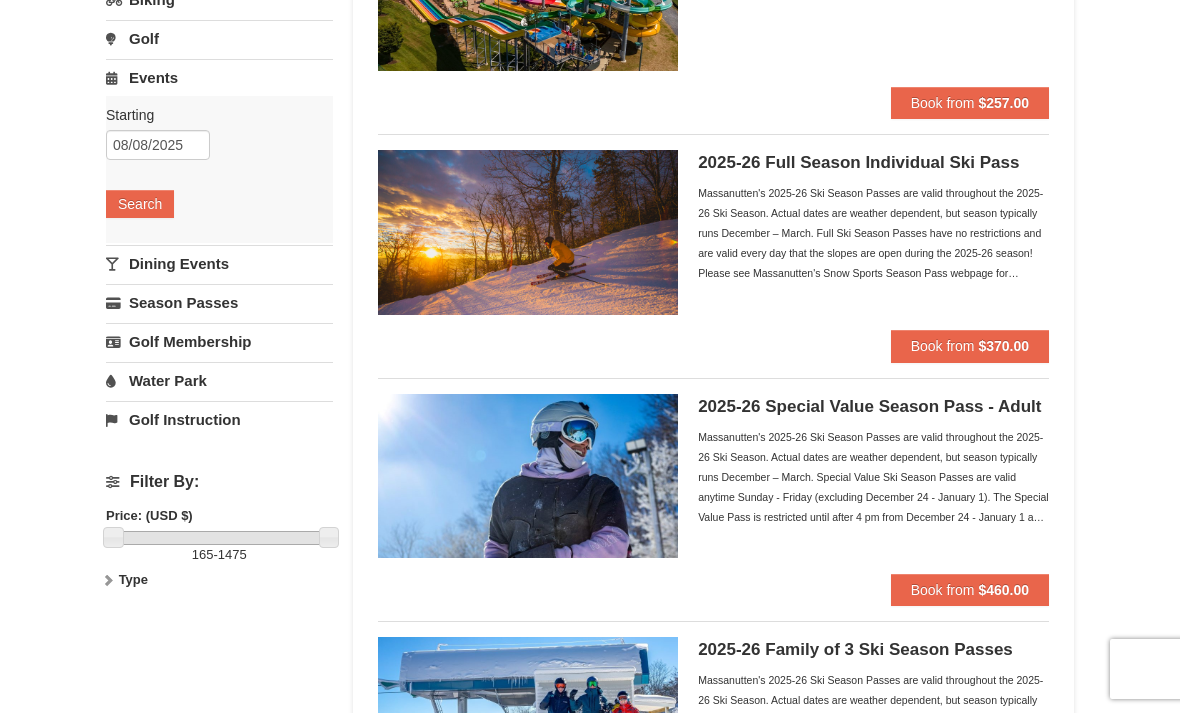 click on "Starting Please format dates MM/DD/YYYY Please format dates MM/DD/YYYY
08/08/2025
Search" at bounding box center [219, 169] 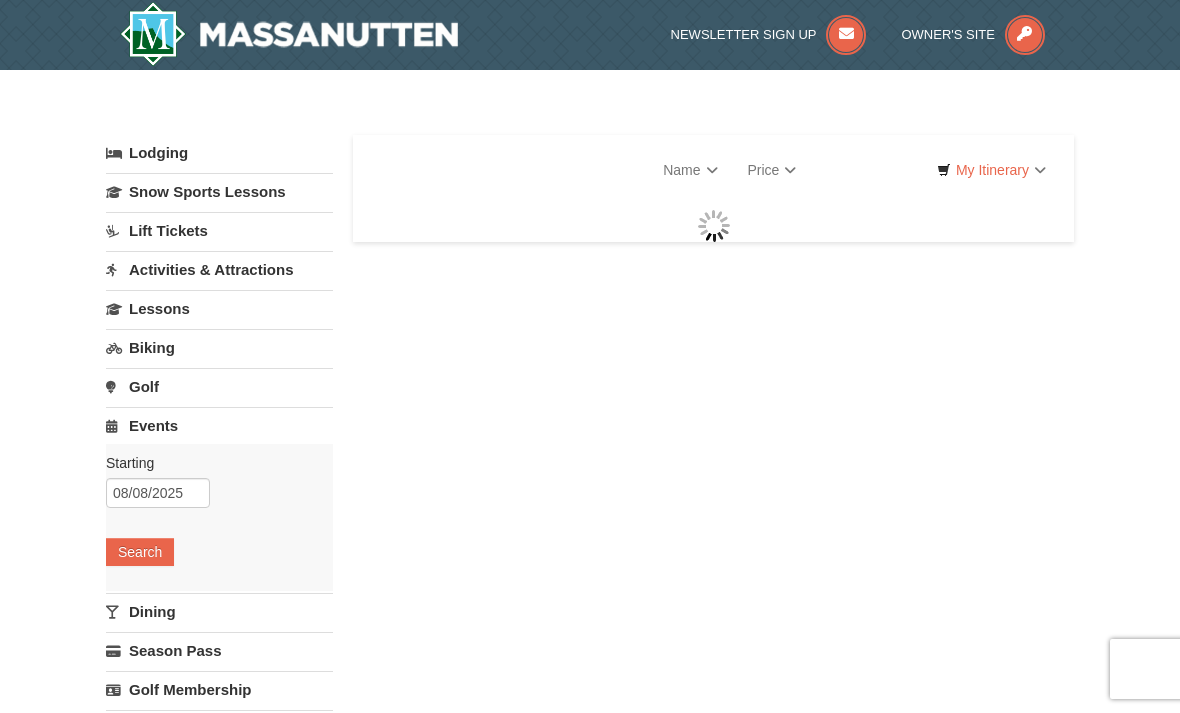 scroll, scrollTop: 0, scrollLeft: 0, axis: both 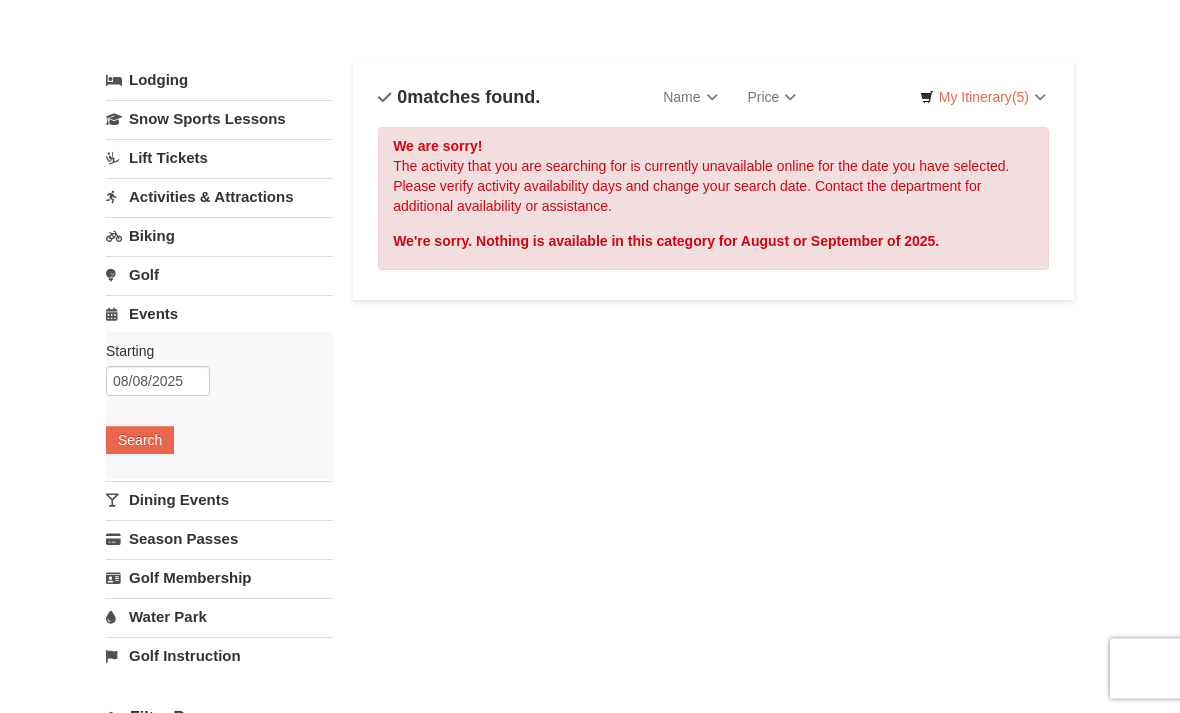 click on "Season Passes" at bounding box center [219, 539] 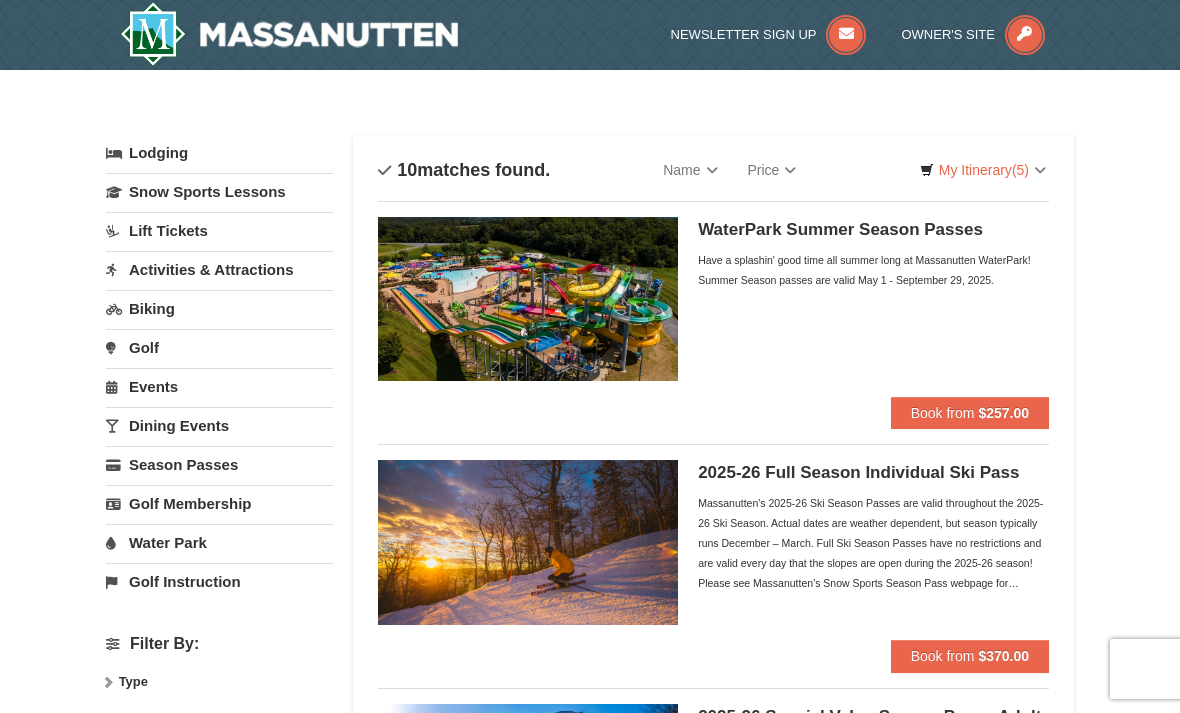 scroll, scrollTop: 0, scrollLeft: 0, axis: both 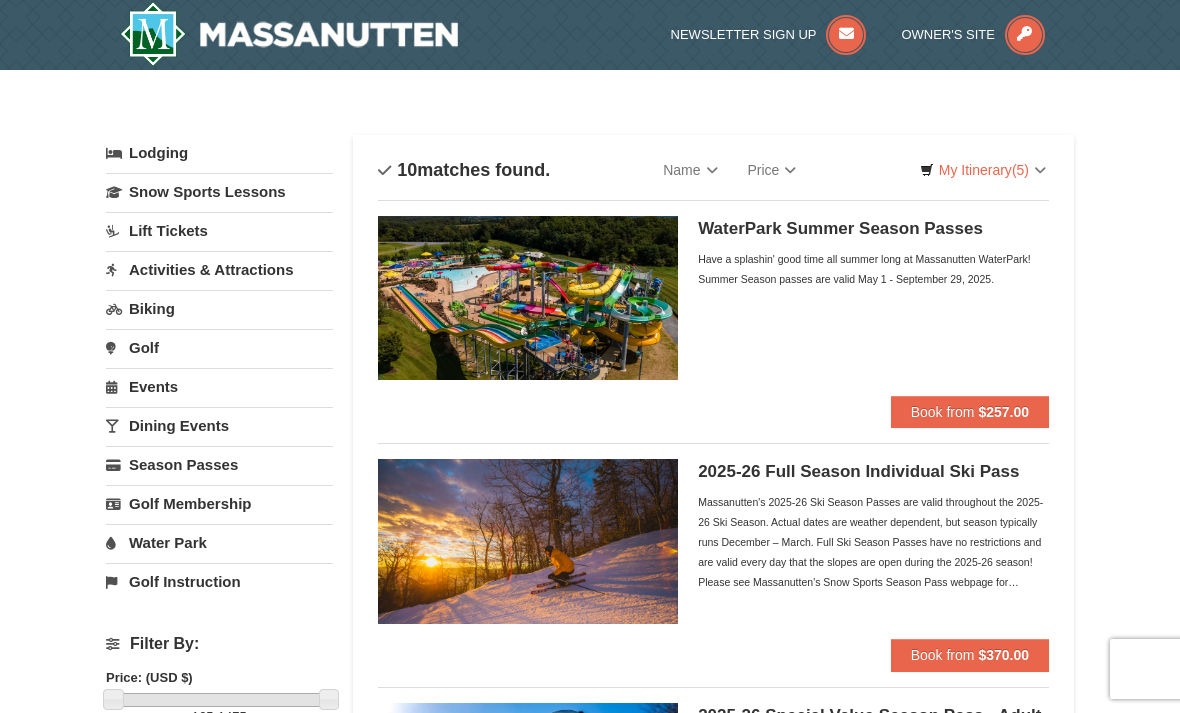 click on "Activities & Attractions" at bounding box center (219, 269) 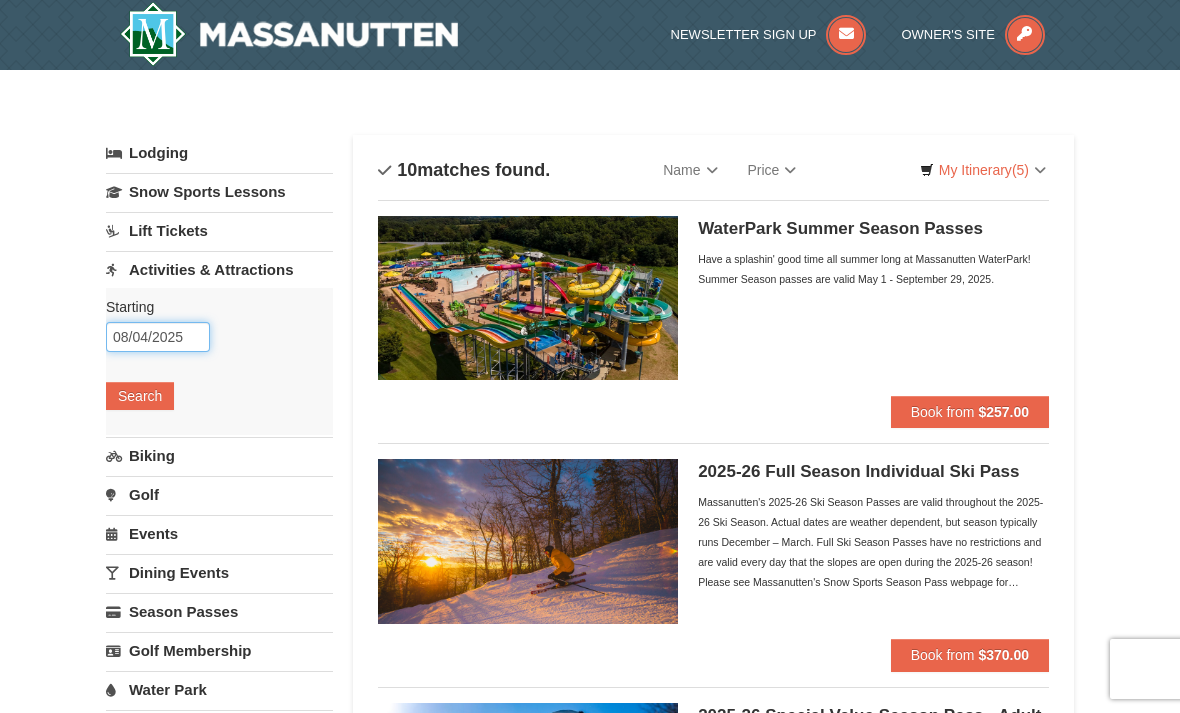 click on "08/04/2025" at bounding box center (158, 337) 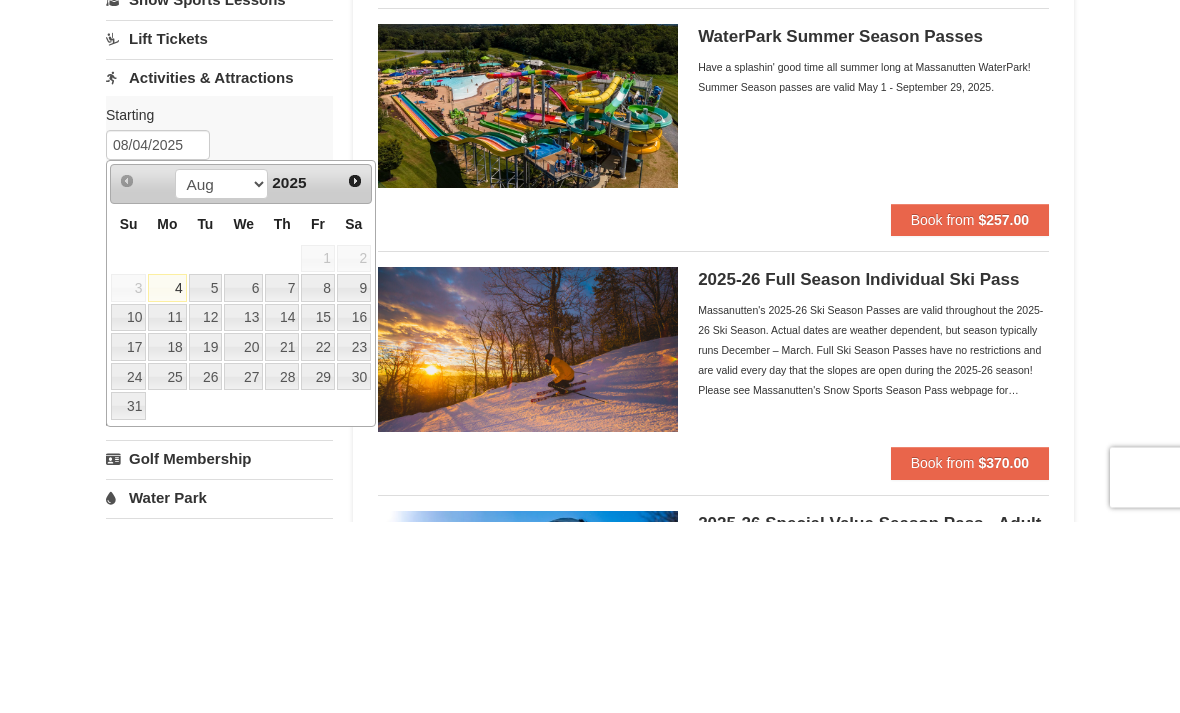 click on "8" at bounding box center (318, 480) 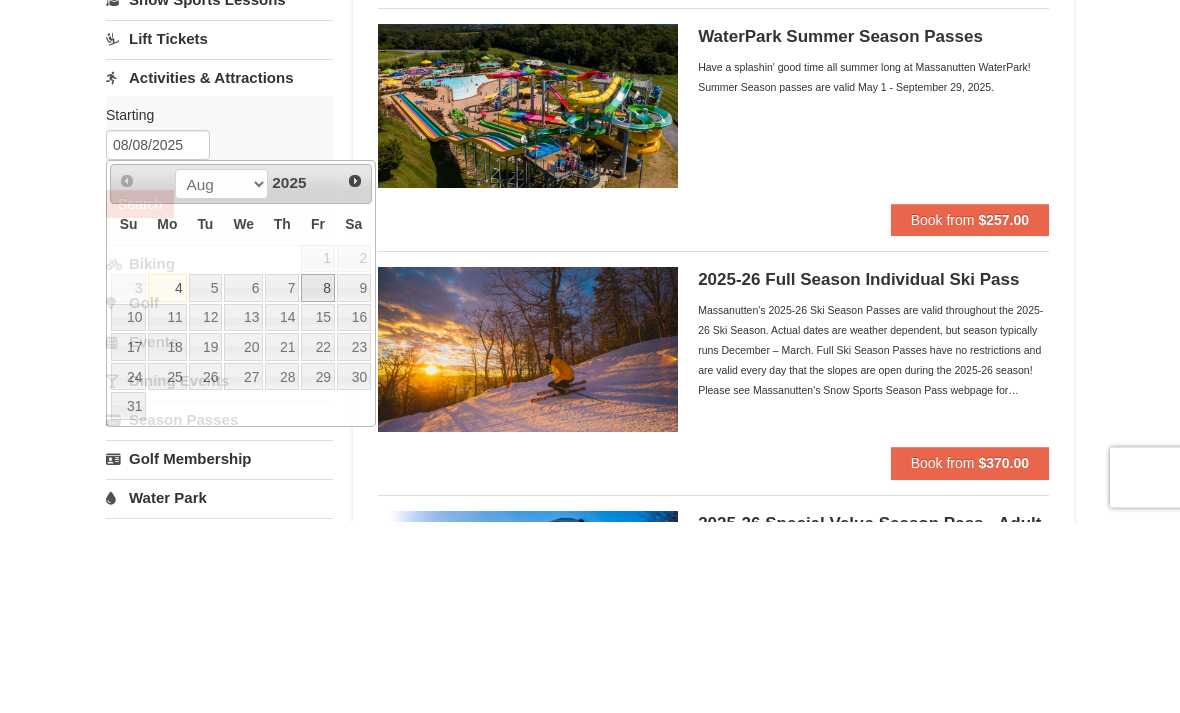scroll, scrollTop: 192, scrollLeft: 0, axis: vertical 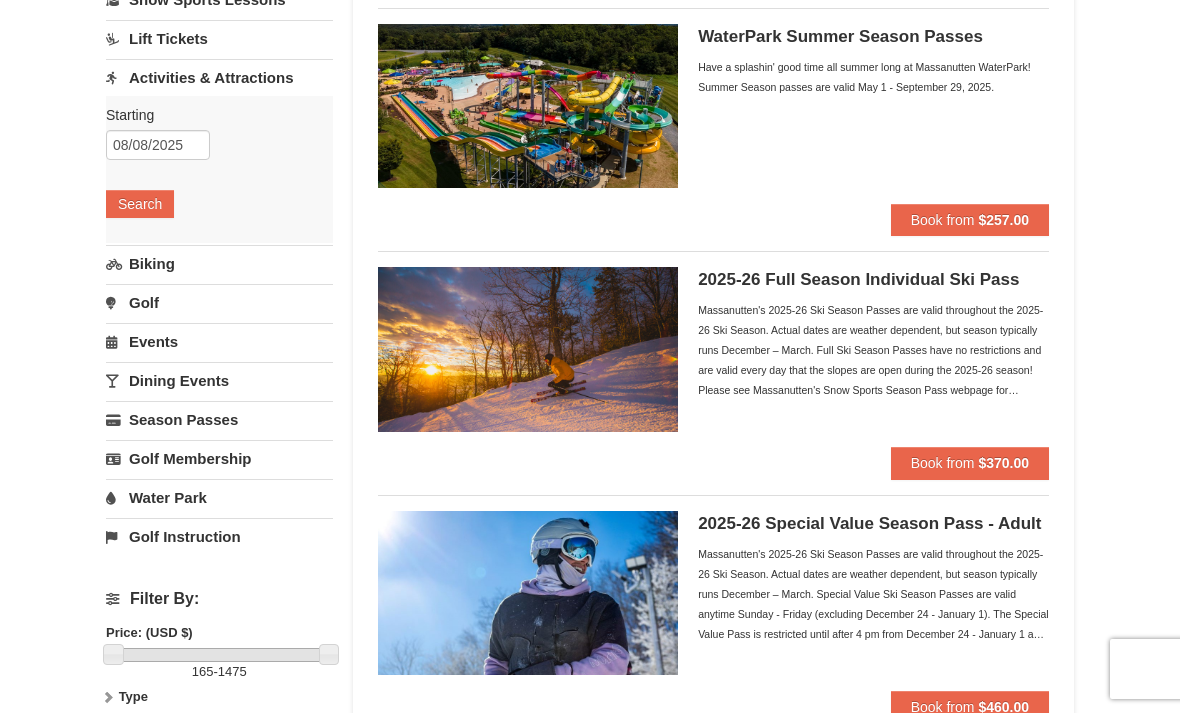 click on "Search" at bounding box center (140, 204) 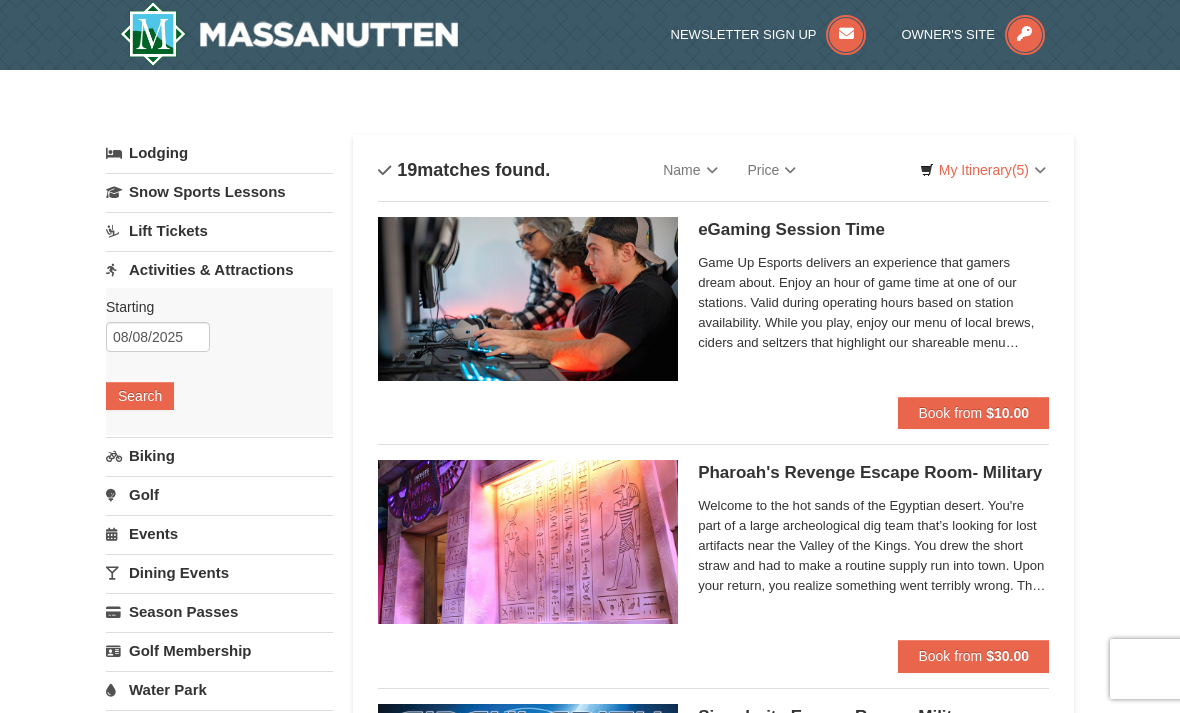scroll, scrollTop: 0, scrollLeft: 0, axis: both 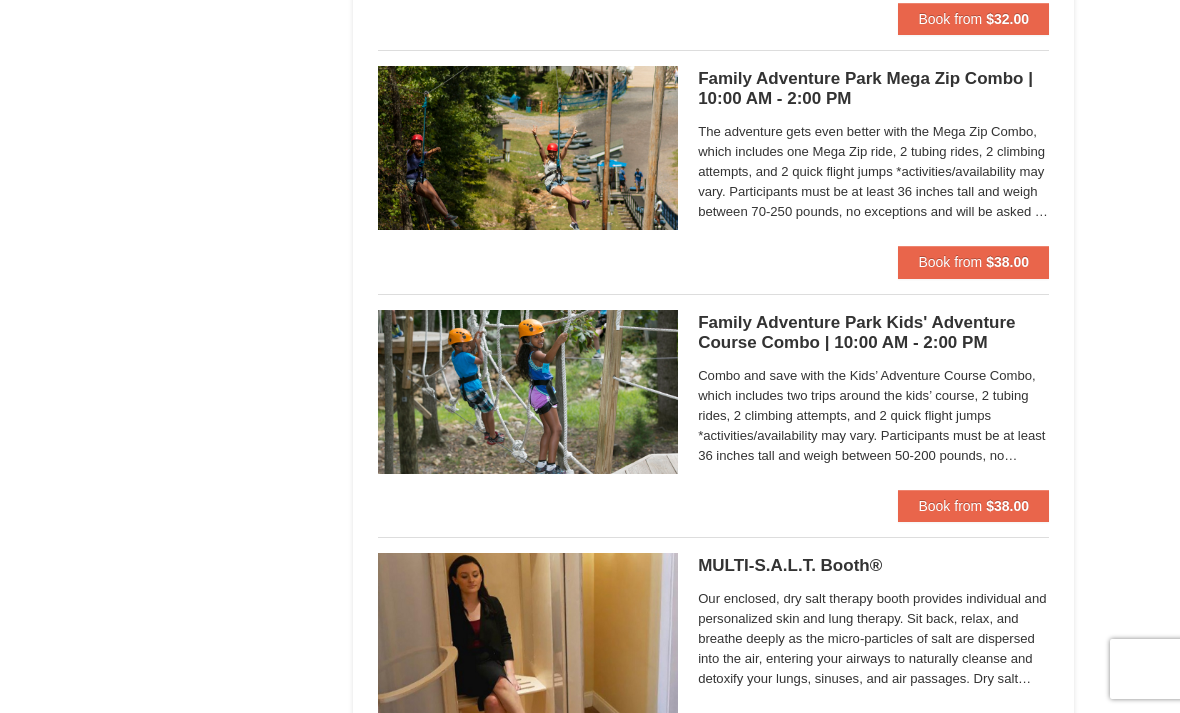 click at bounding box center [528, 392] 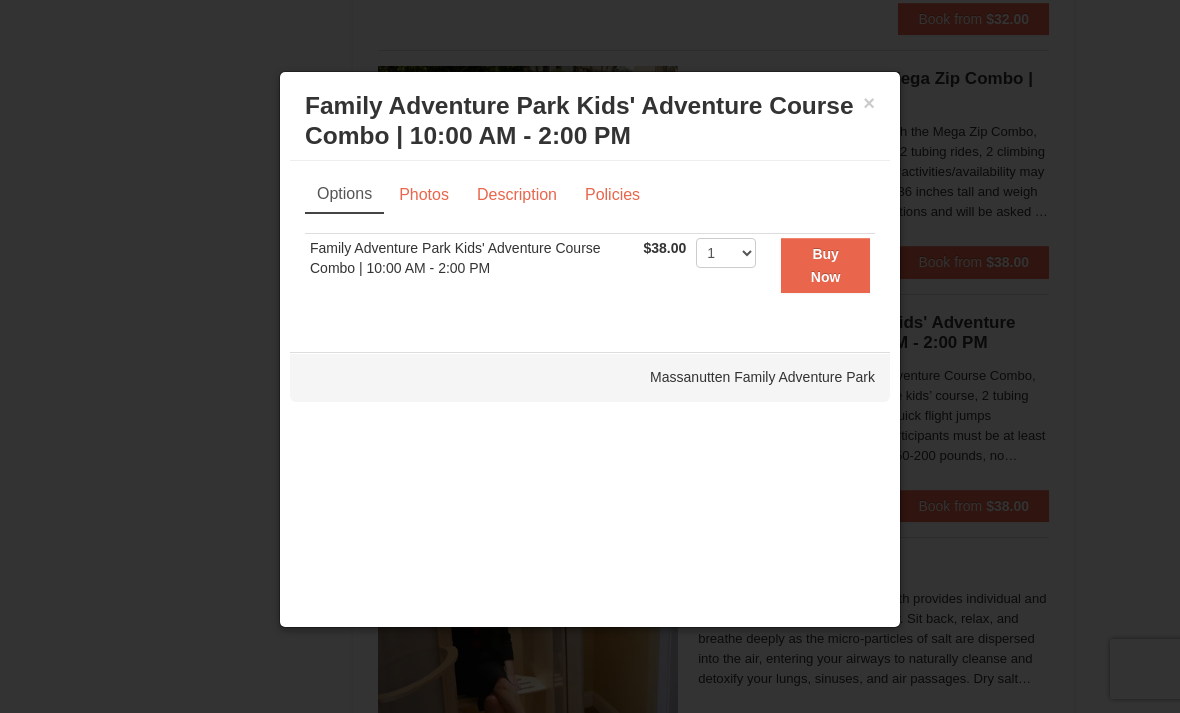 click on "Photos" at bounding box center [424, 195] 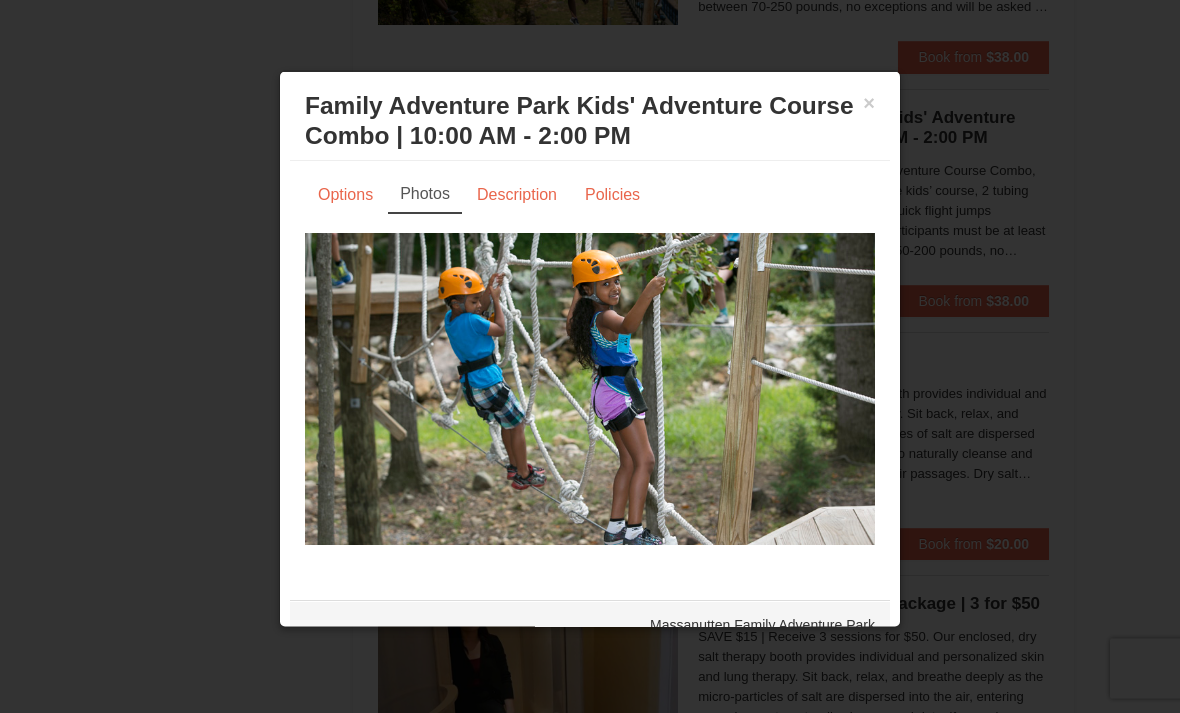 scroll, scrollTop: 4016, scrollLeft: 0, axis: vertical 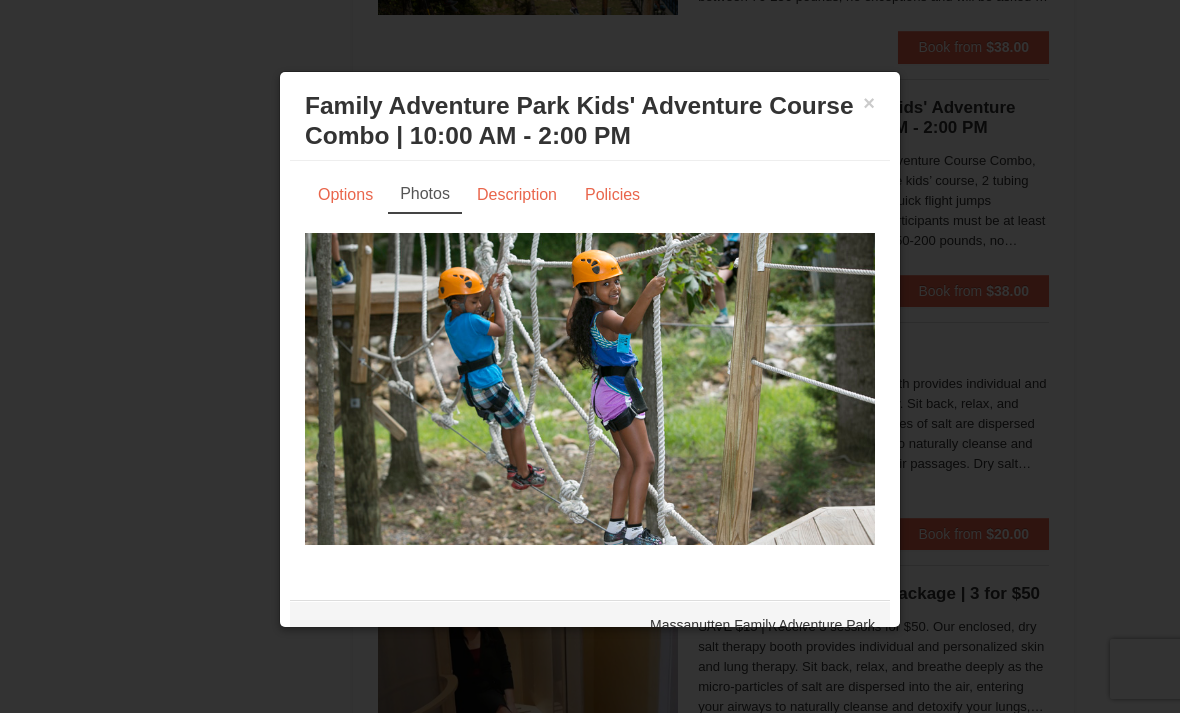 click on "Description" at bounding box center (517, 195) 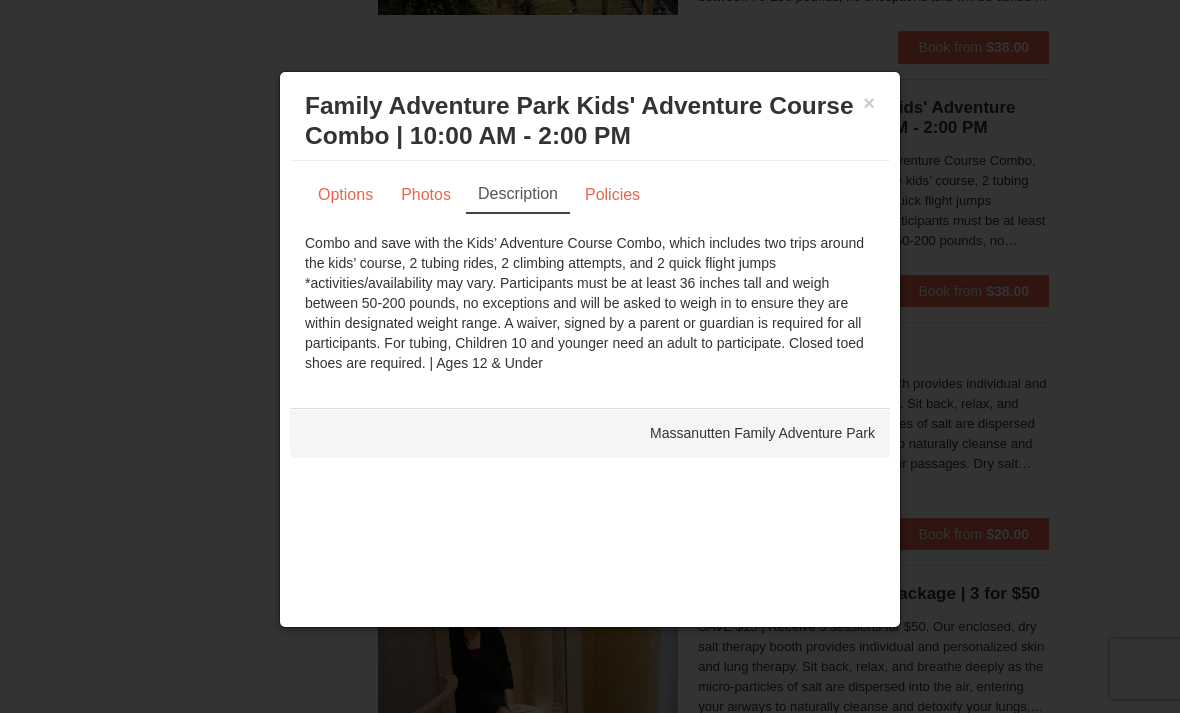 click on "×" at bounding box center [869, 103] 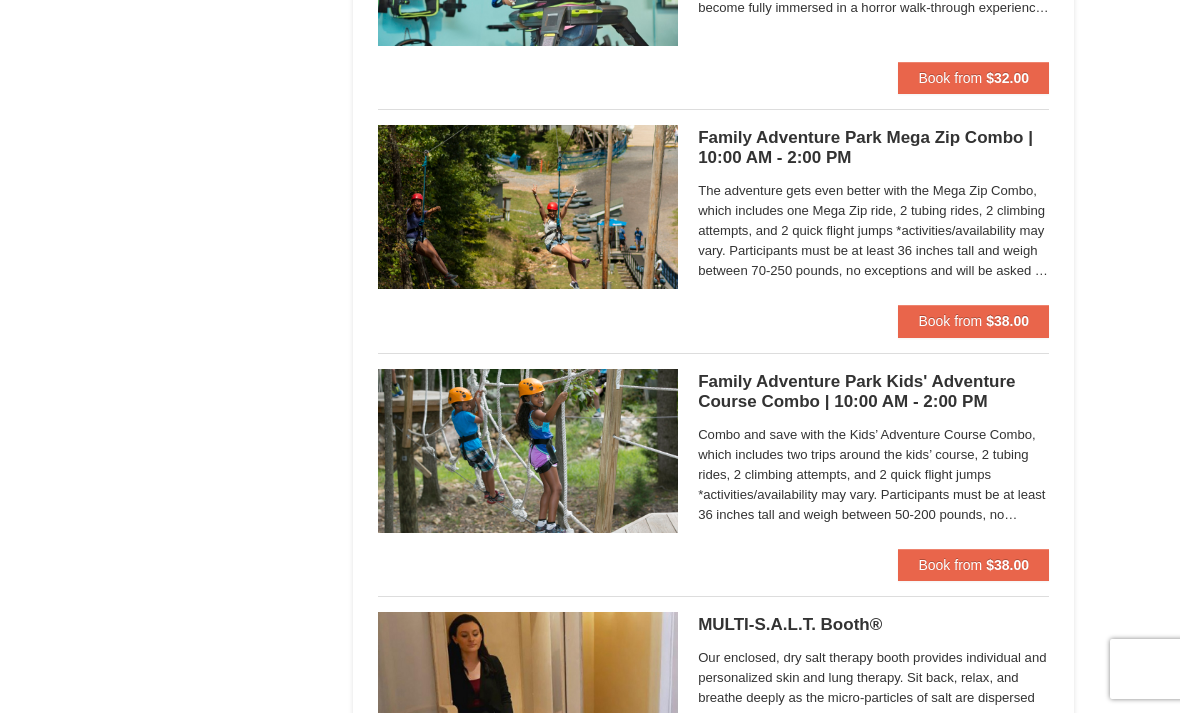 scroll, scrollTop: 3741, scrollLeft: 0, axis: vertical 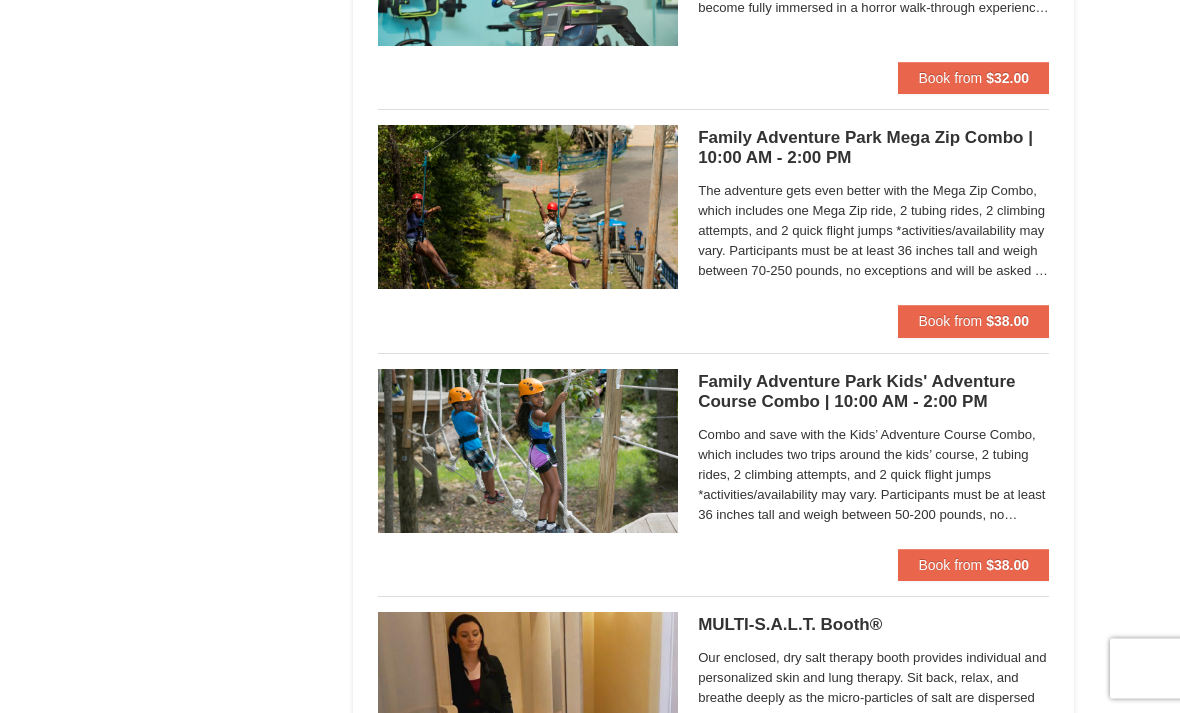 click at bounding box center (528, 208) 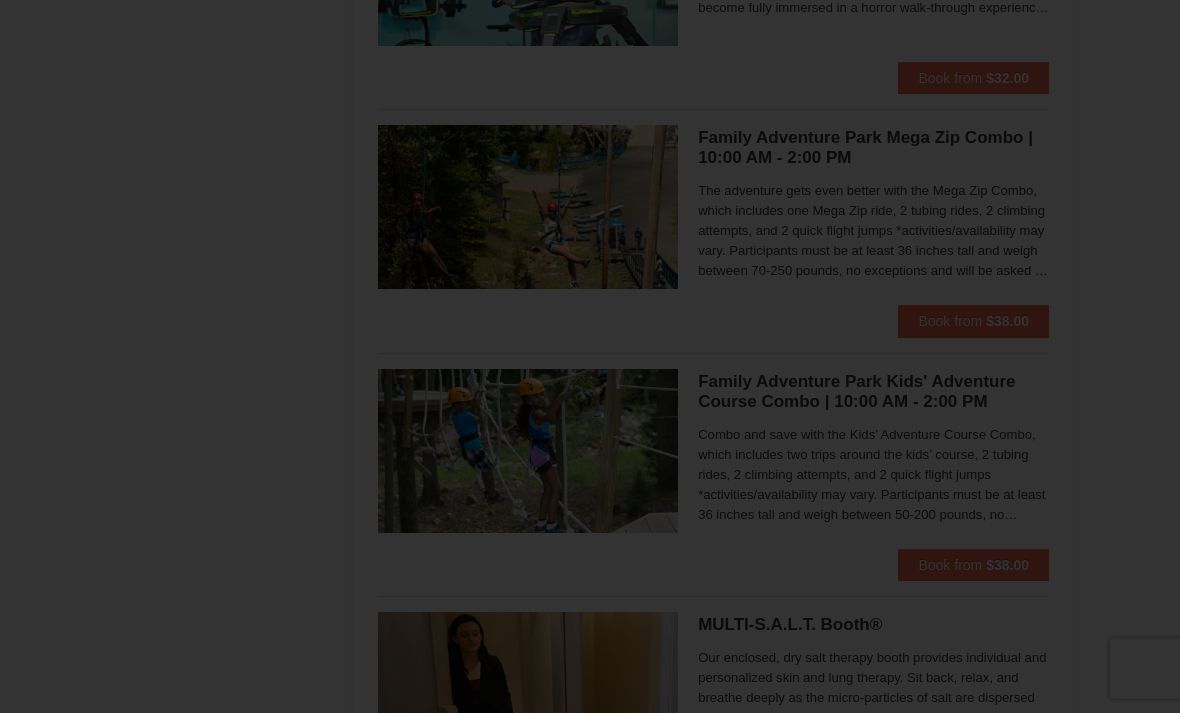 scroll, scrollTop: 3742, scrollLeft: 0, axis: vertical 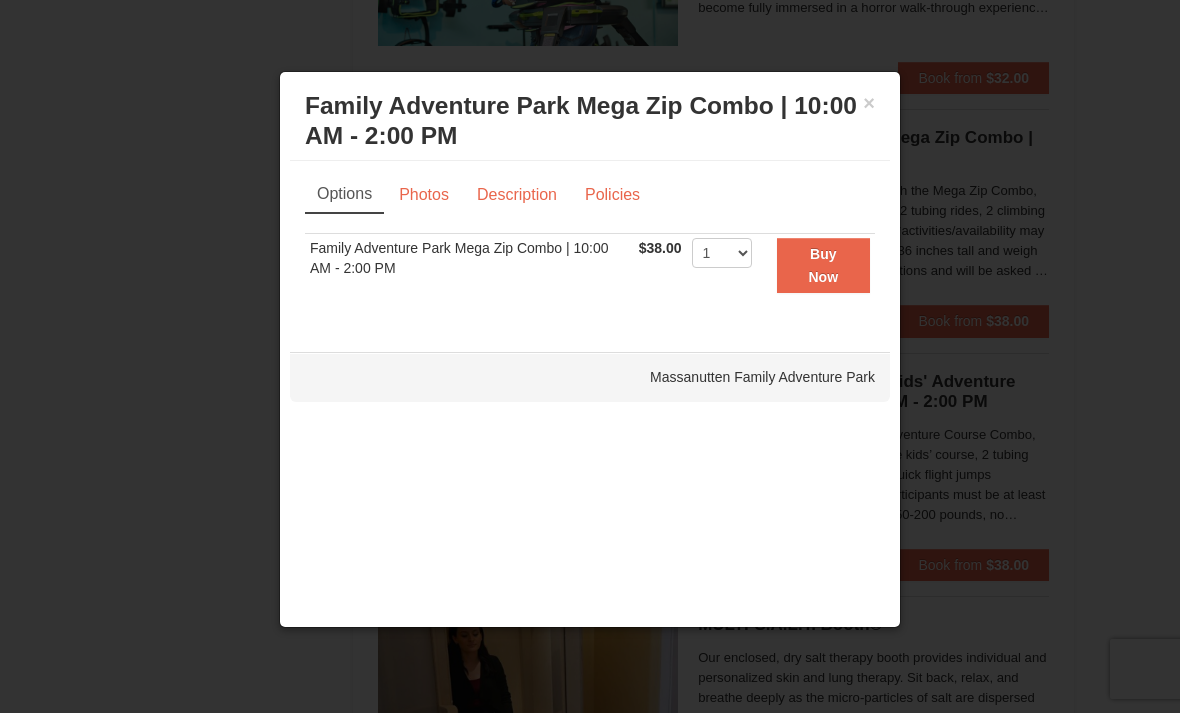 click on "Photos" at bounding box center [424, 195] 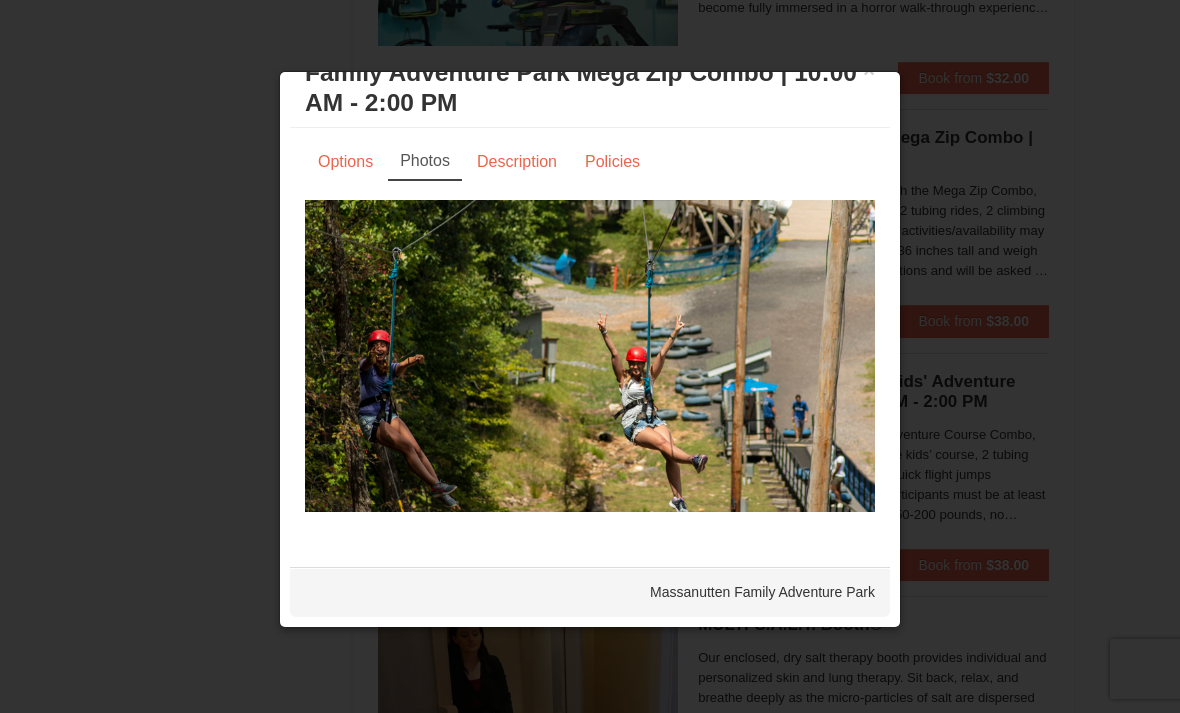scroll, scrollTop: 33, scrollLeft: 0, axis: vertical 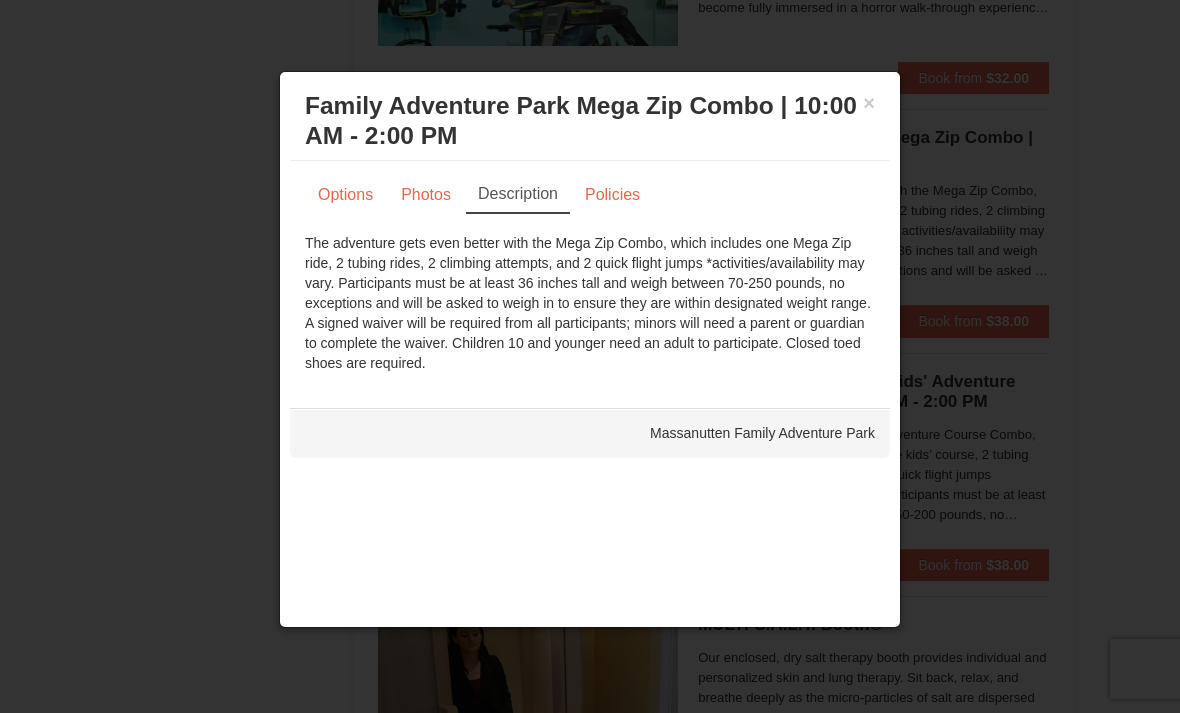 click on "×" at bounding box center [869, 103] 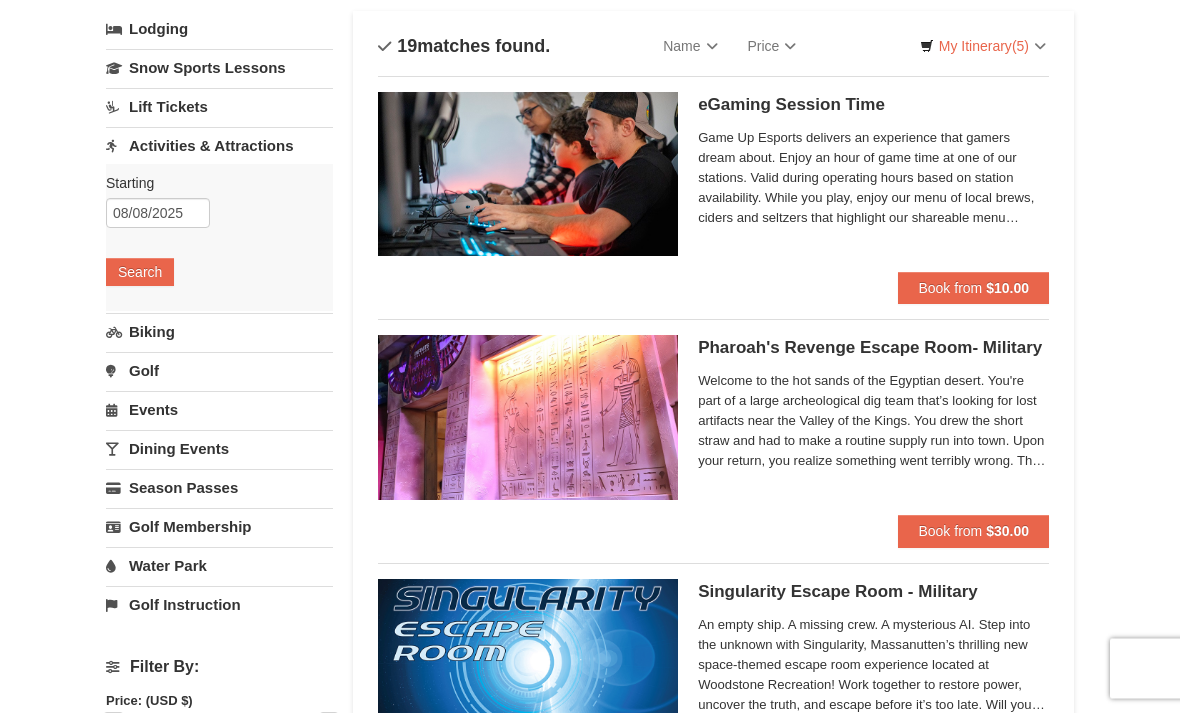 scroll, scrollTop: 124, scrollLeft: 0, axis: vertical 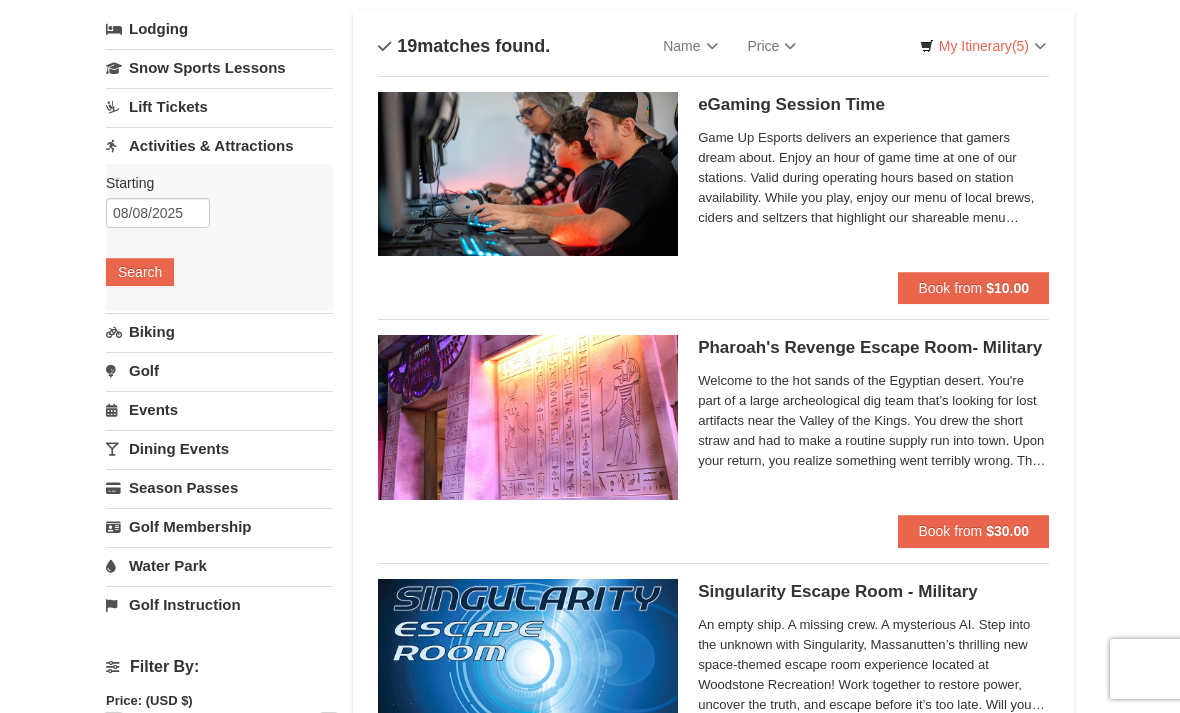 click on "Water Park" at bounding box center [219, 565] 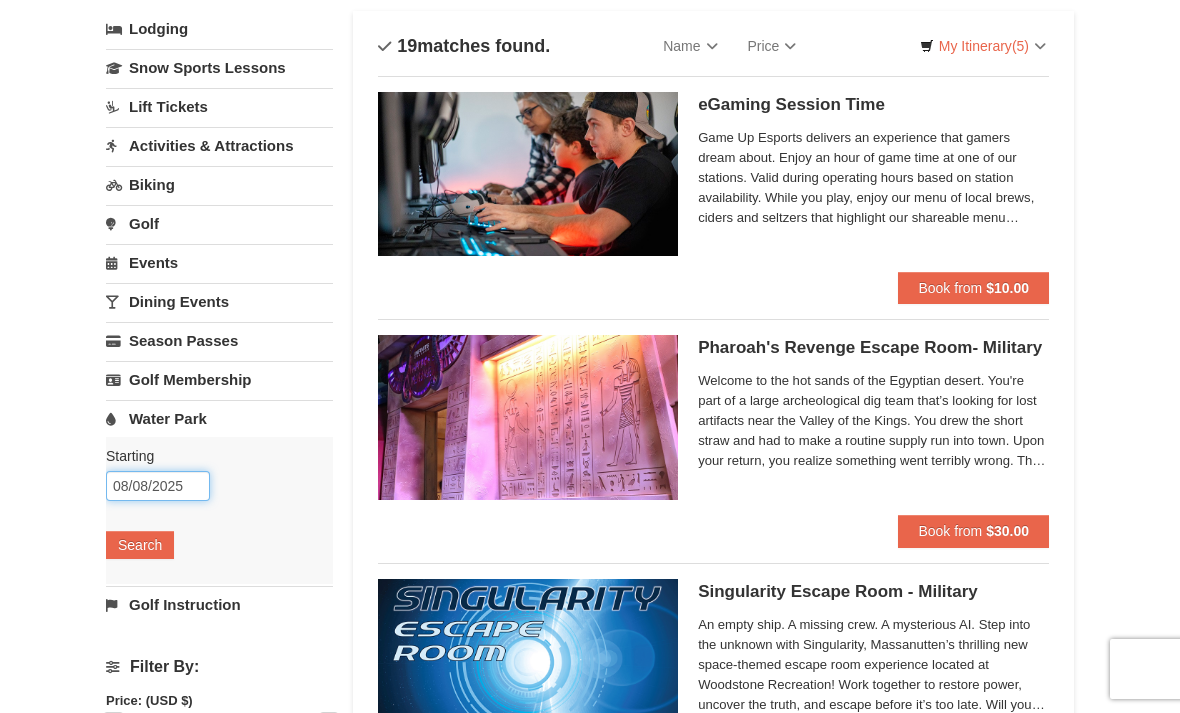 click on "08/08/2025" at bounding box center [158, 486] 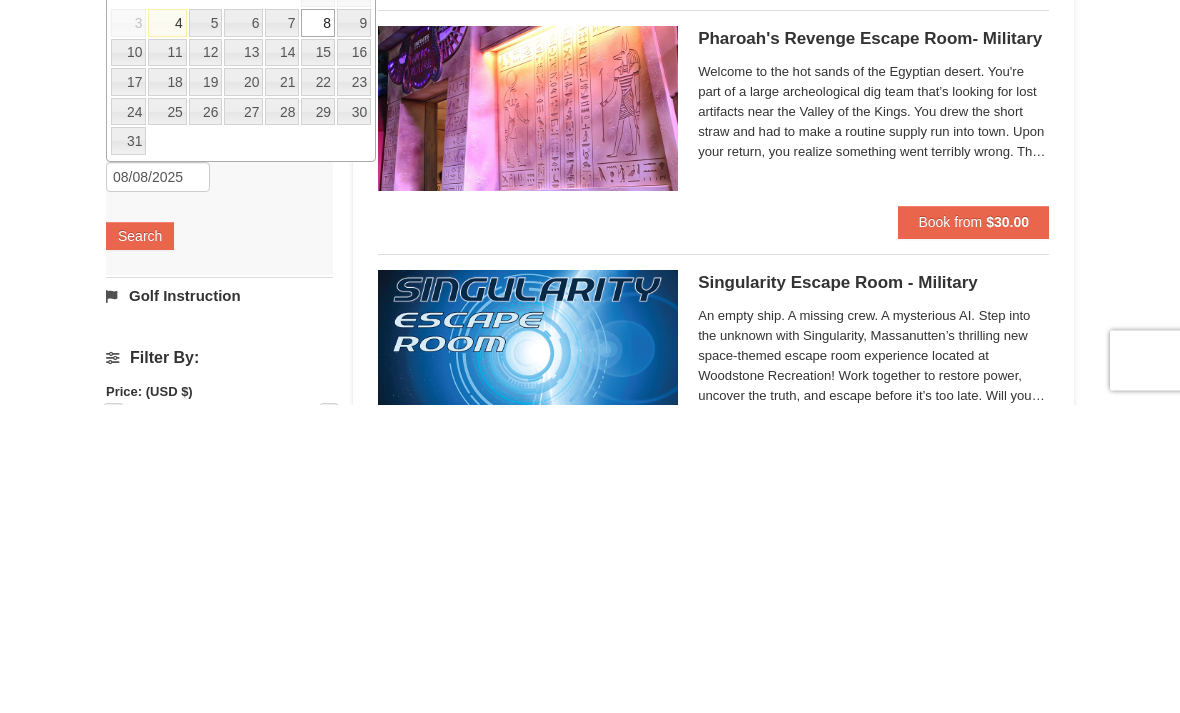 click on "9" at bounding box center (354, 332) 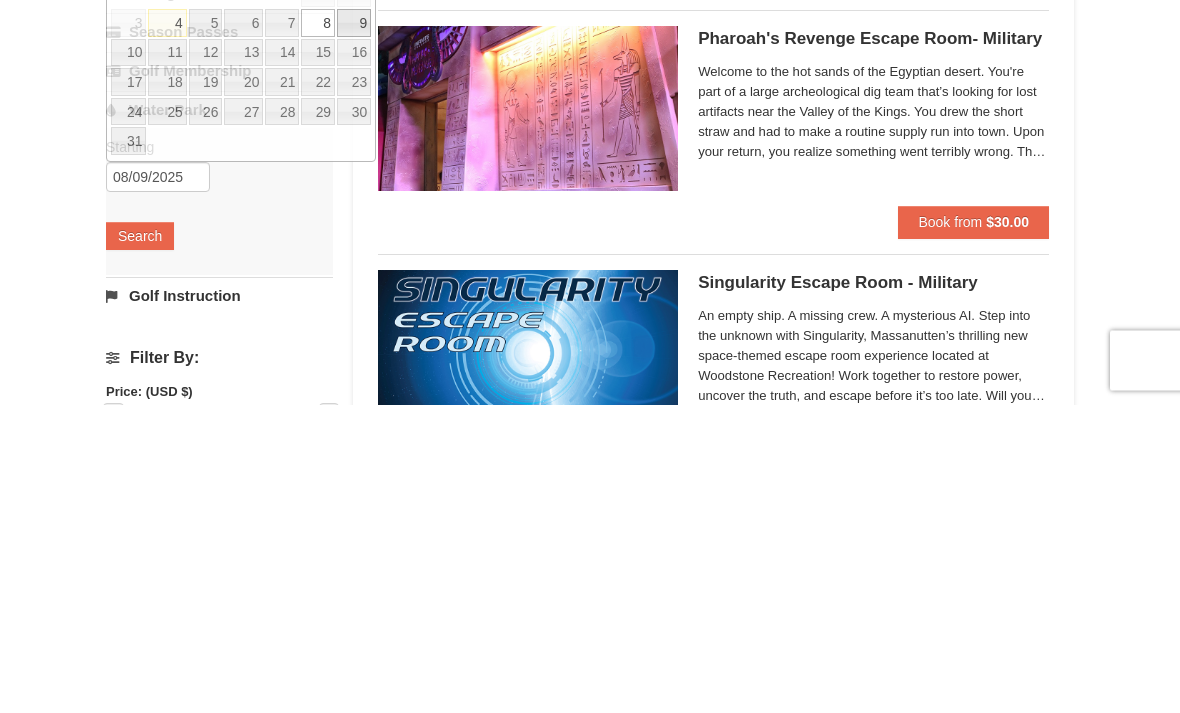 scroll, scrollTop: 433, scrollLeft: 0, axis: vertical 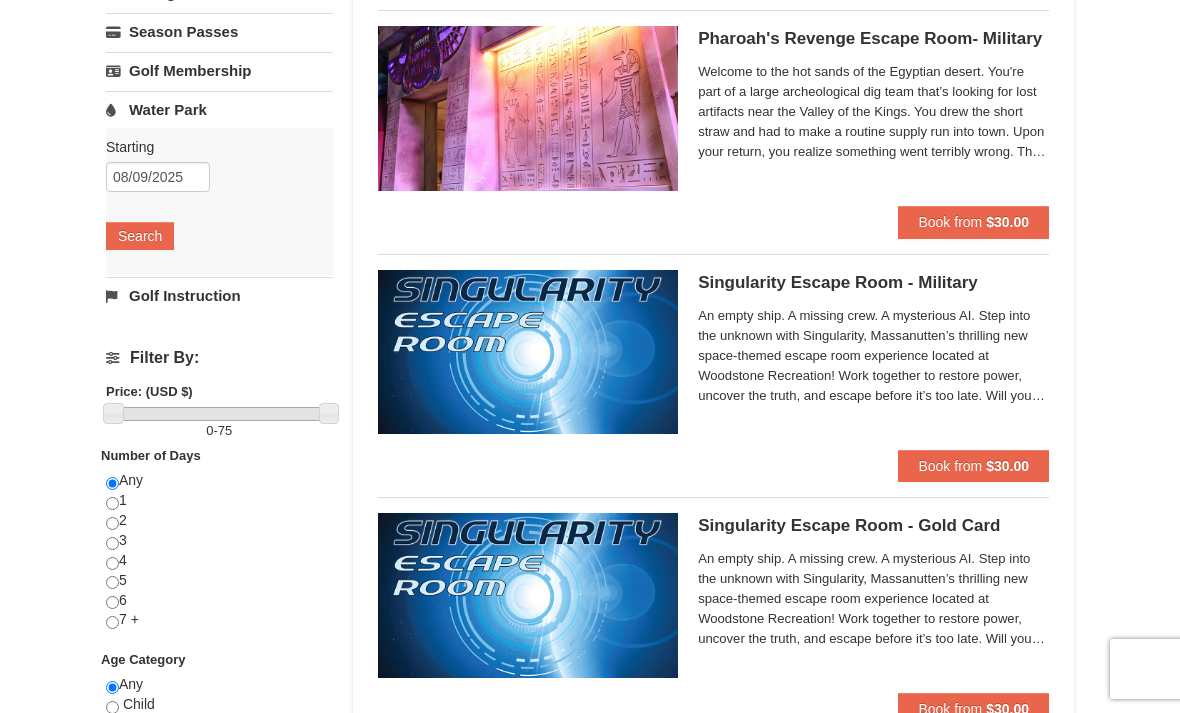 click on "Search" at bounding box center [140, 236] 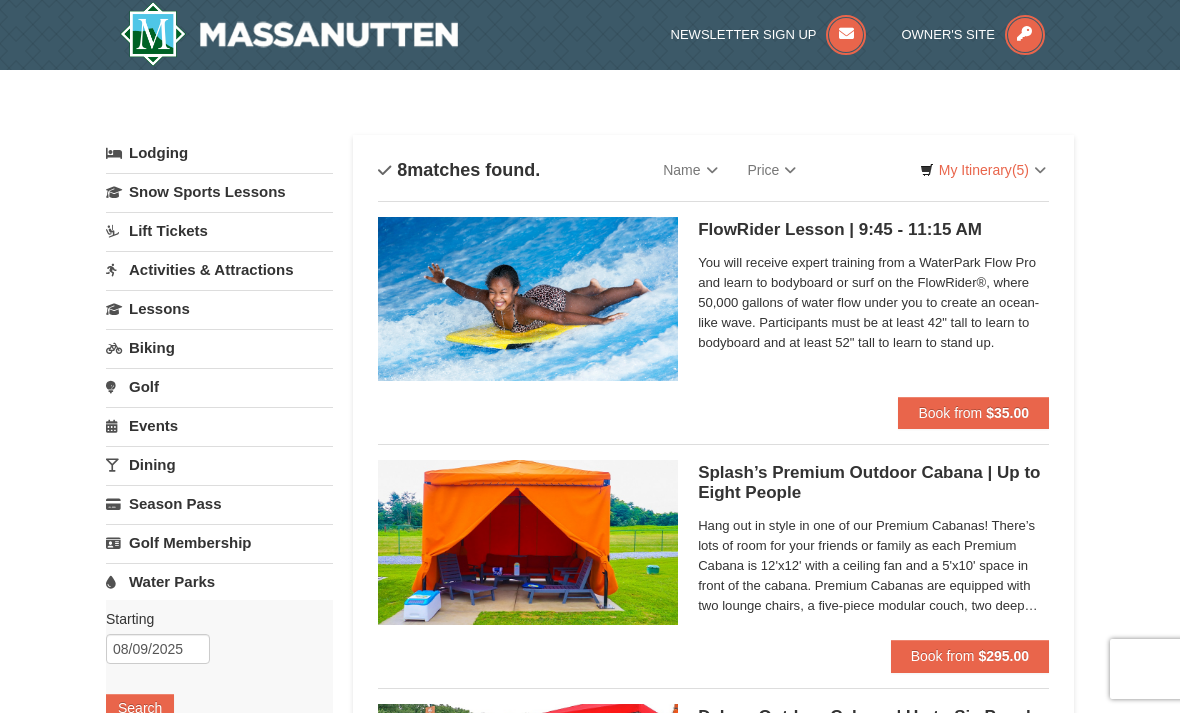 scroll, scrollTop: 0, scrollLeft: 0, axis: both 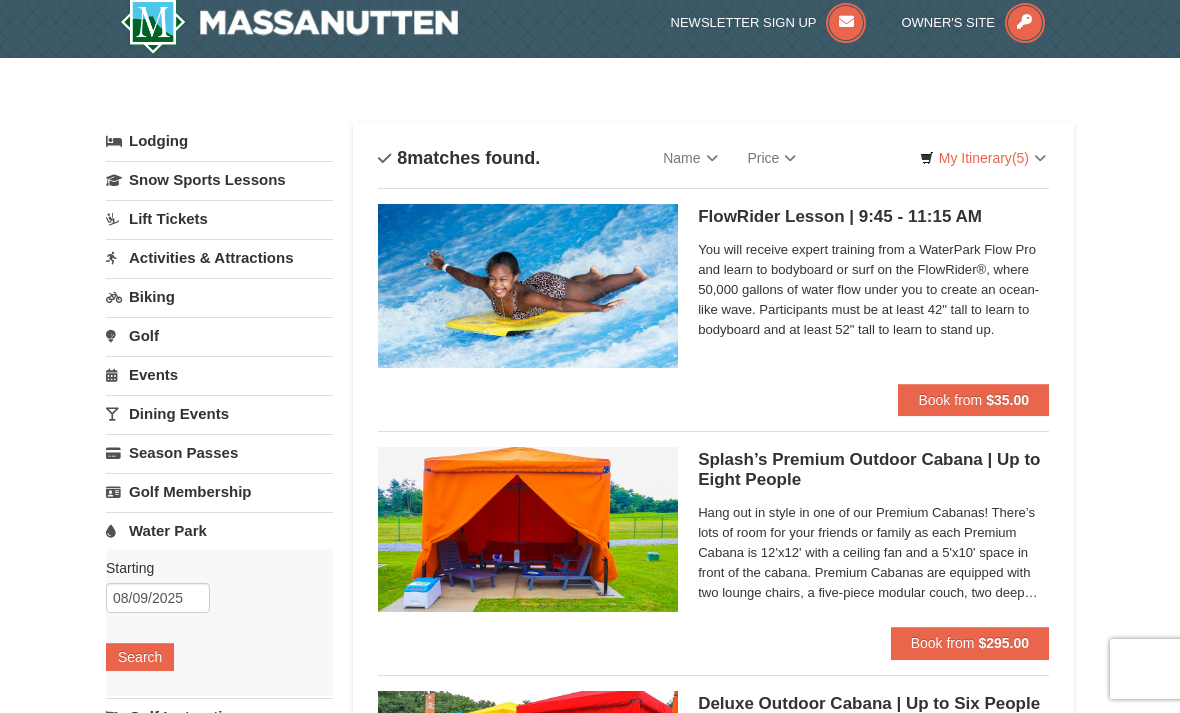 click on "You will receive expert training from a WaterPark Flow Pro and learn to bodyboard or surf on the FlowRider®, where 50,000 gallons of water flow under you to create an ocean-like wave. Participants must be at least 42" tall to learn to bodyboard and at least 52" tall to learn to stand up." at bounding box center (873, 290) 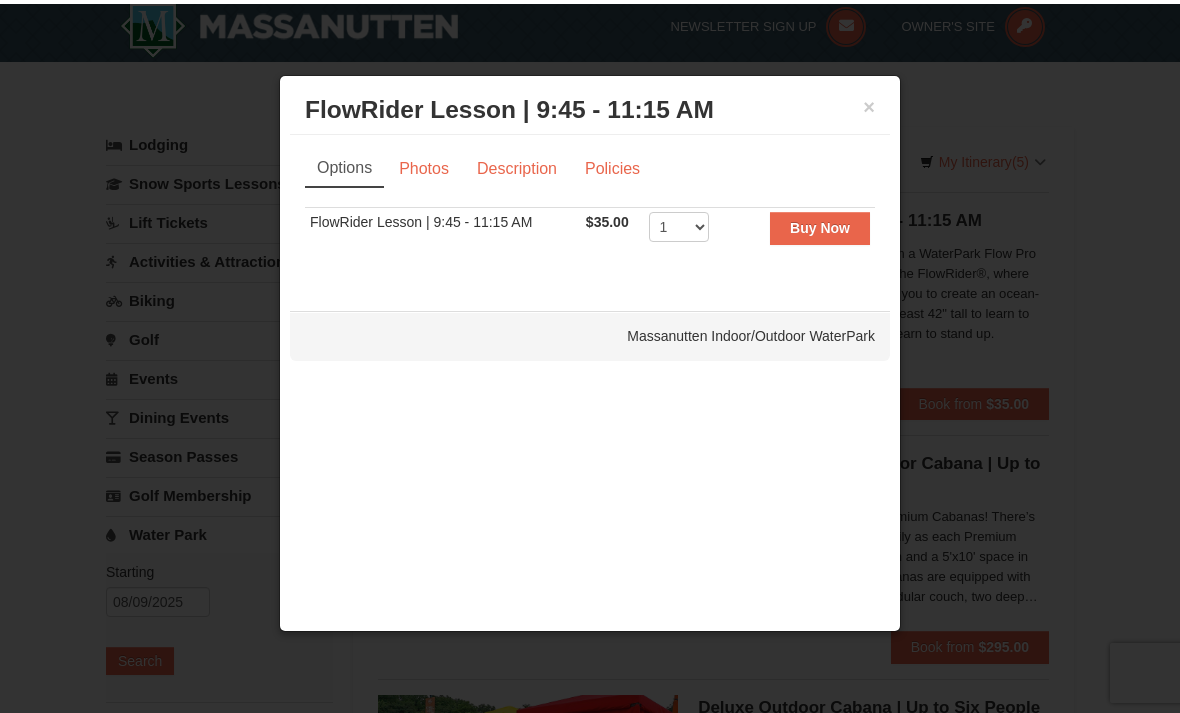 click on "Photos" at bounding box center (424, 165) 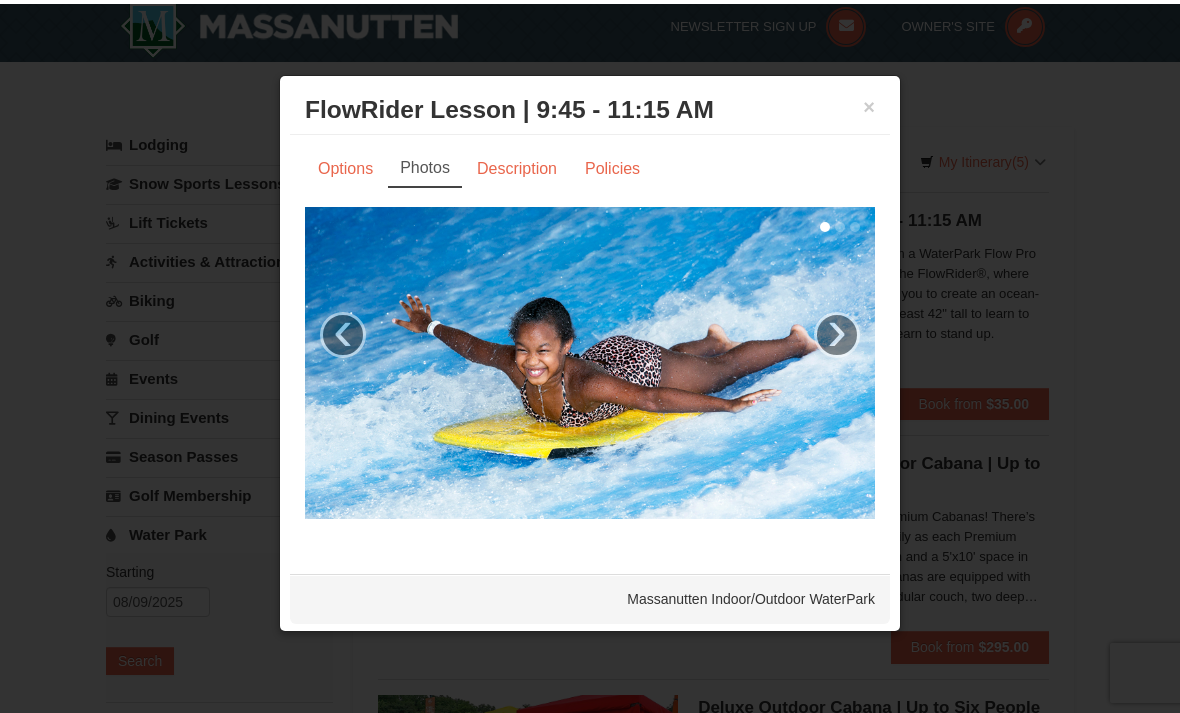 scroll, scrollTop: 8, scrollLeft: 0, axis: vertical 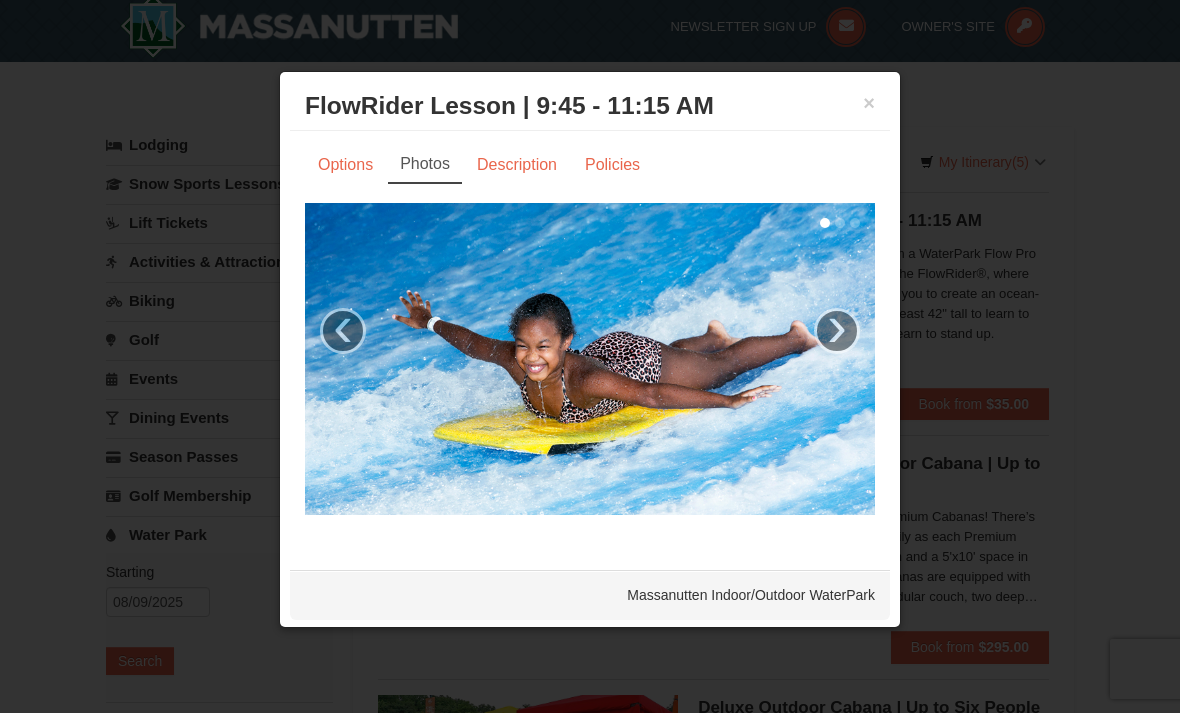 click on "›" at bounding box center [837, 331] 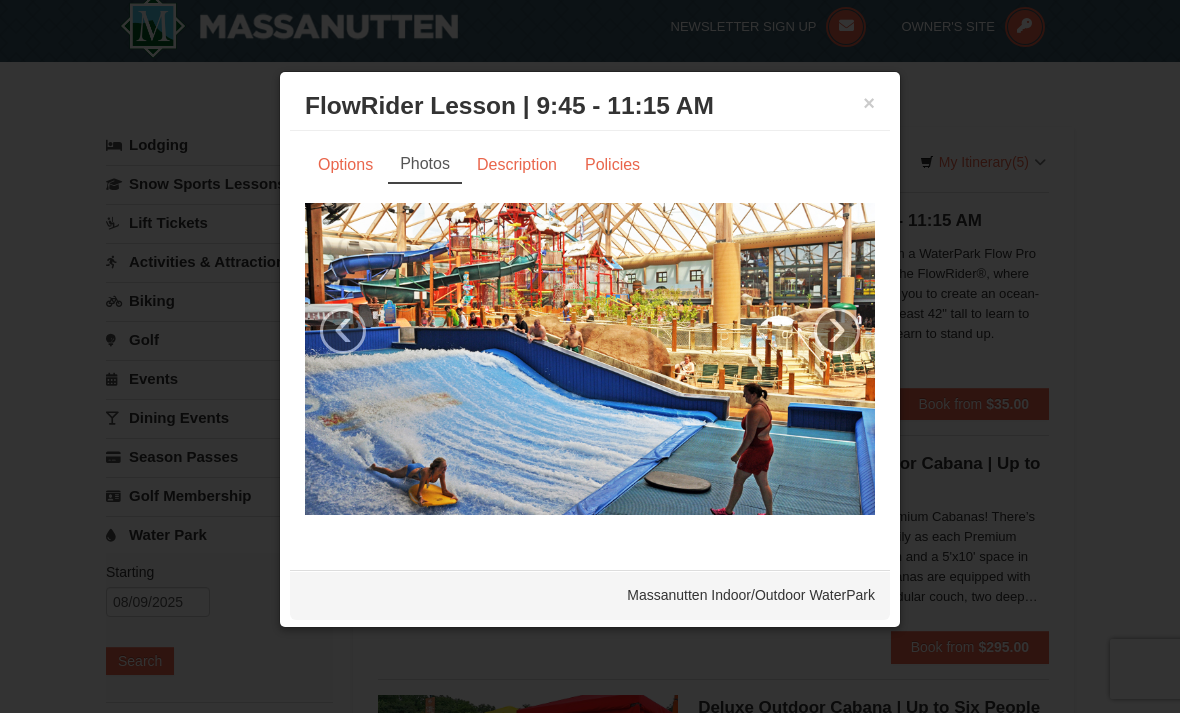 click on "›" at bounding box center (837, 331) 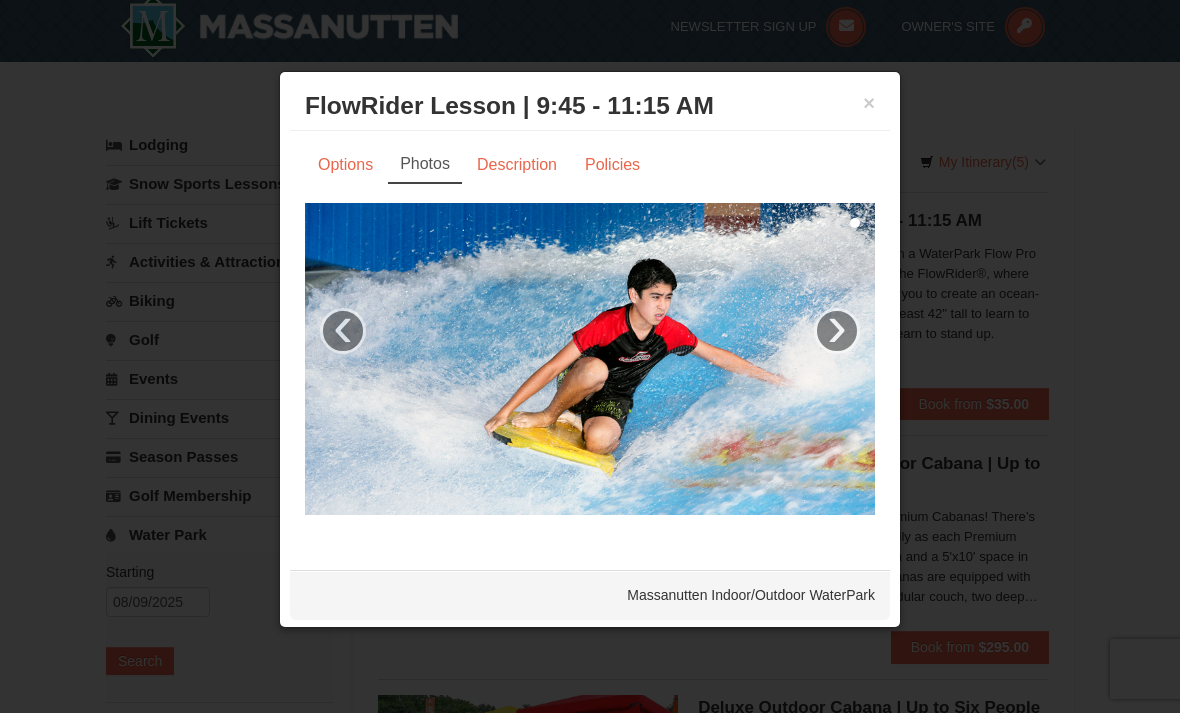 click on "›" at bounding box center [837, 331] 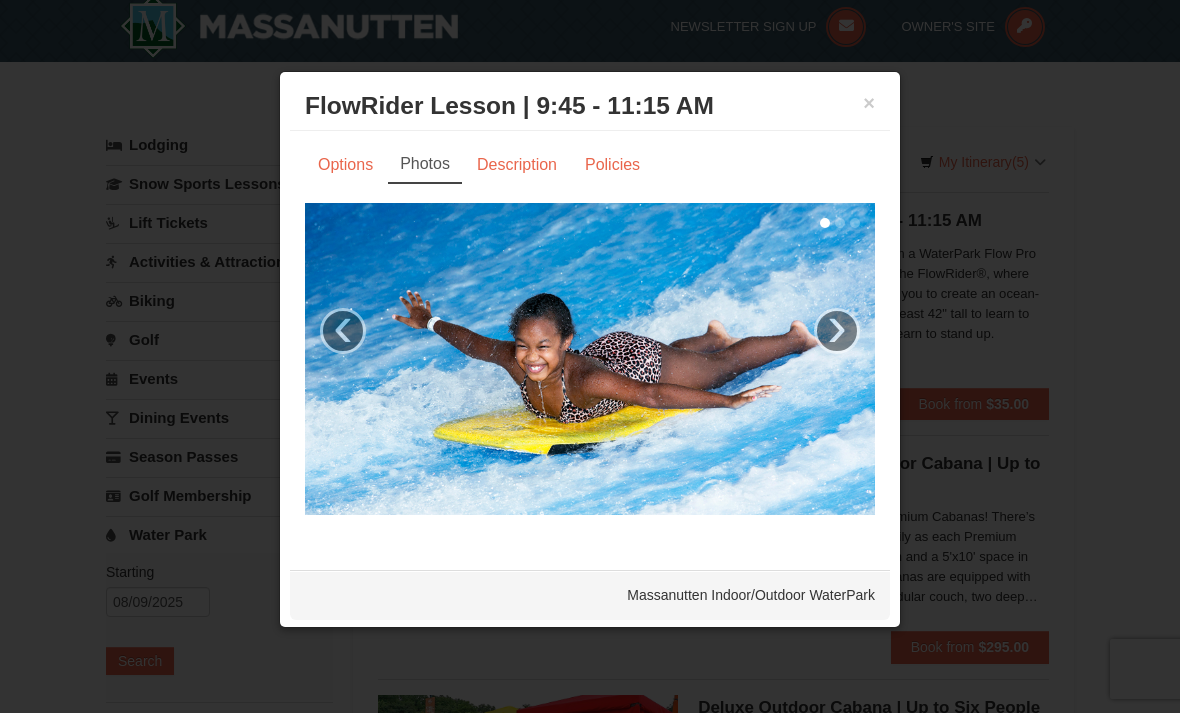 click on "›" at bounding box center (837, 331) 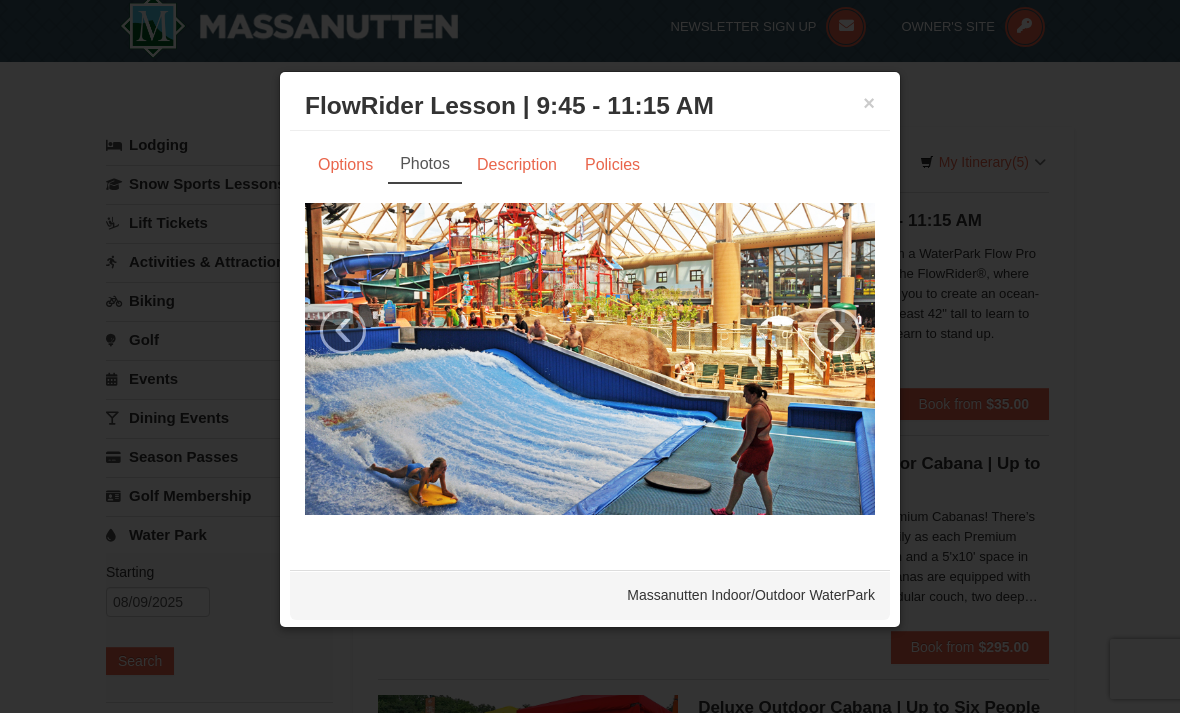 click on "FlowRider Lesson | 9:45 - 11:15 AM  Massanutten Indoor/Outdoor WaterPark" at bounding box center [590, 106] 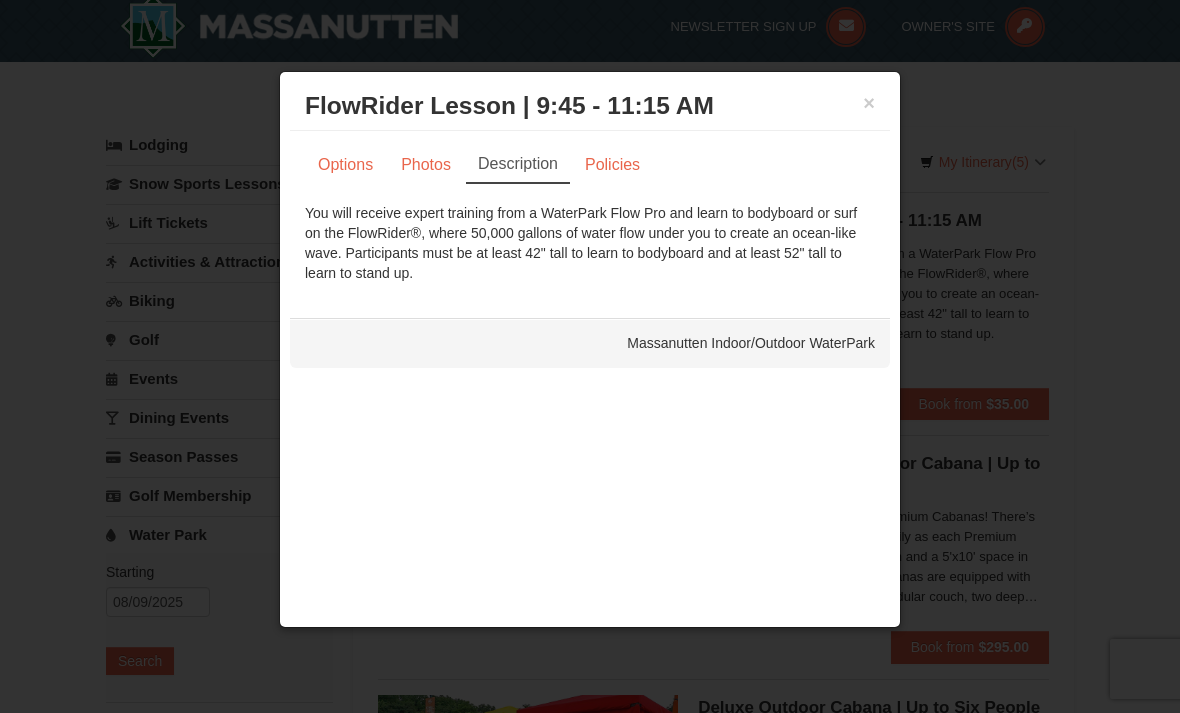 click on "×" at bounding box center [869, 103] 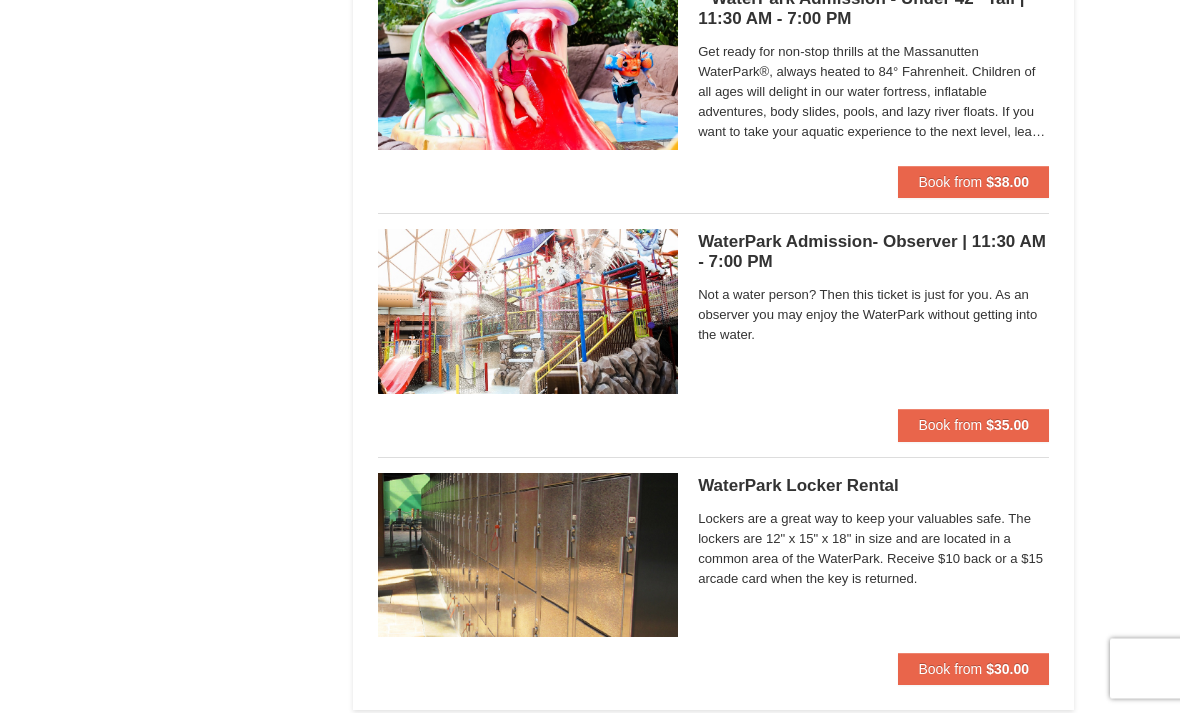 scroll, scrollTop: 1449, scrollLeft: 0, axis: vertical 